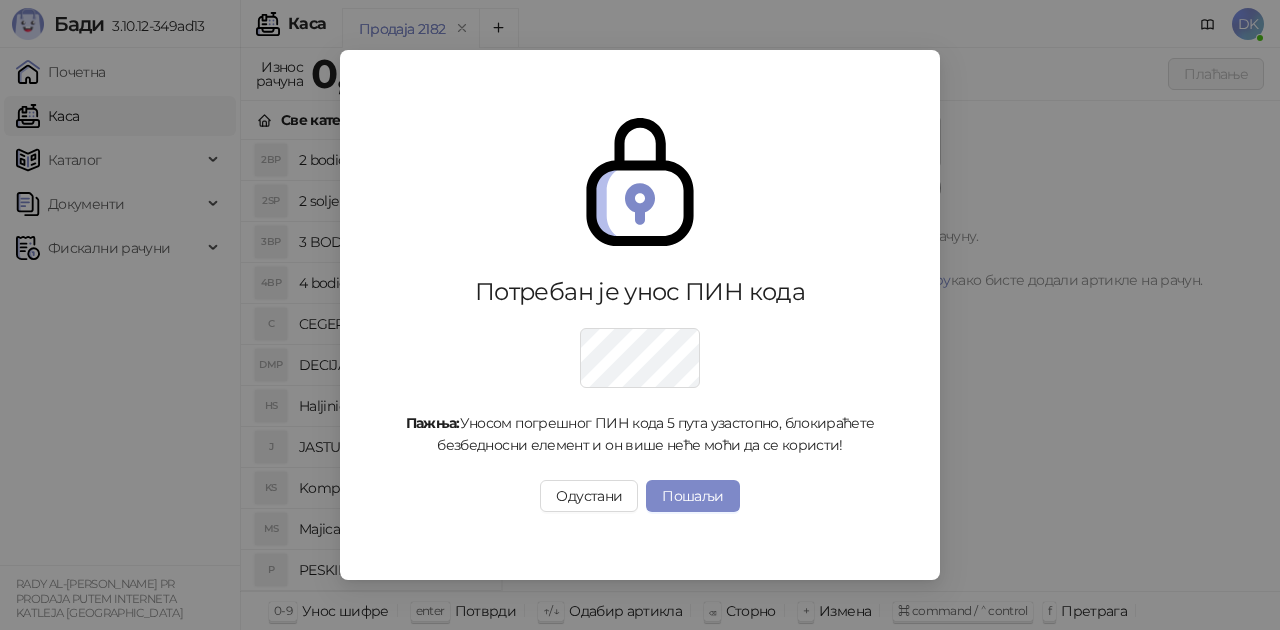 scroll, scrollTop: 0, scrollLeft: 0, axis: both 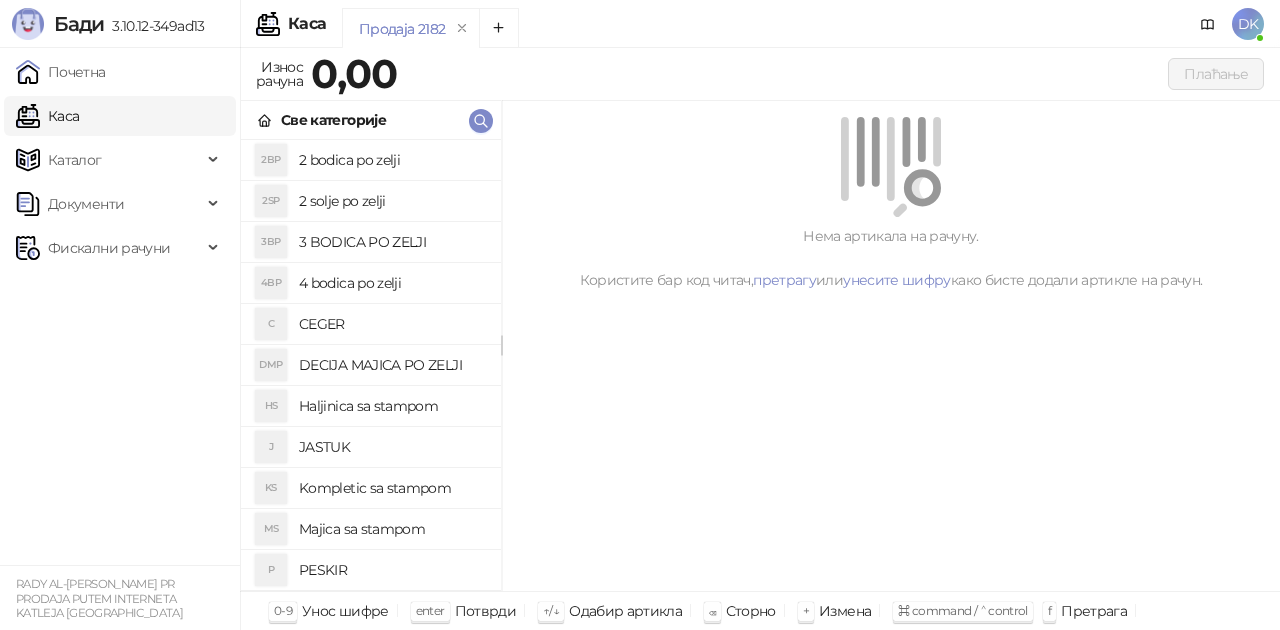 click on "2 bodica po zelji" at bounding box center [392, 160] 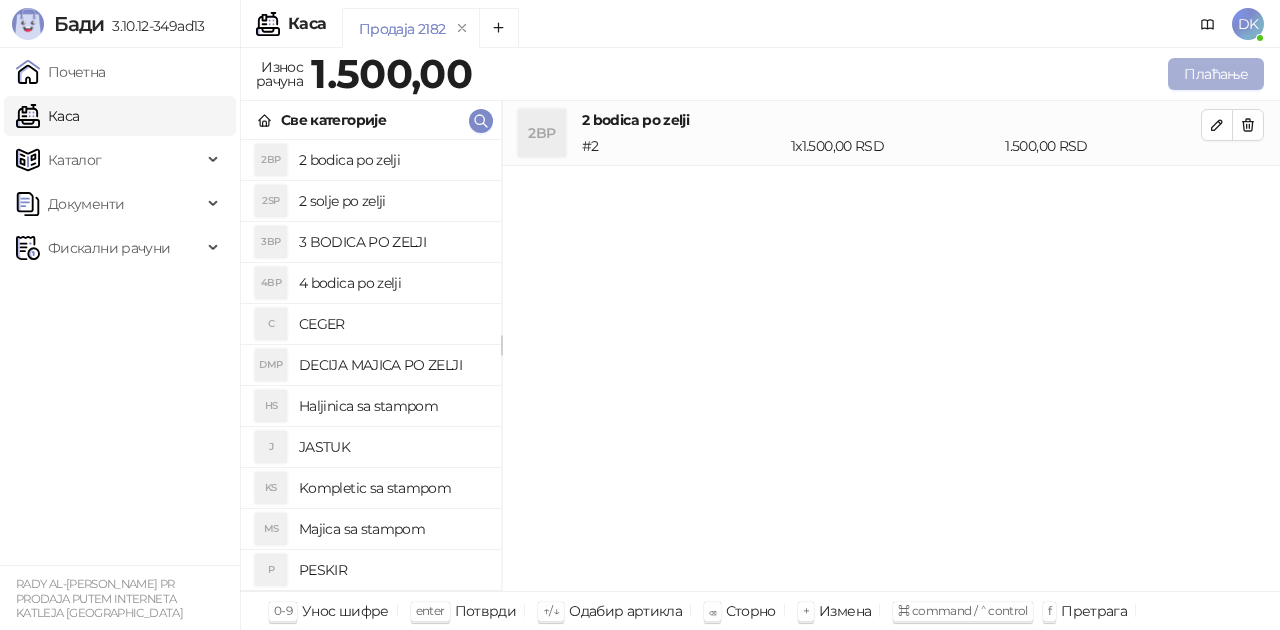 click on "Плаћање" at bounding box center [1216, 74] 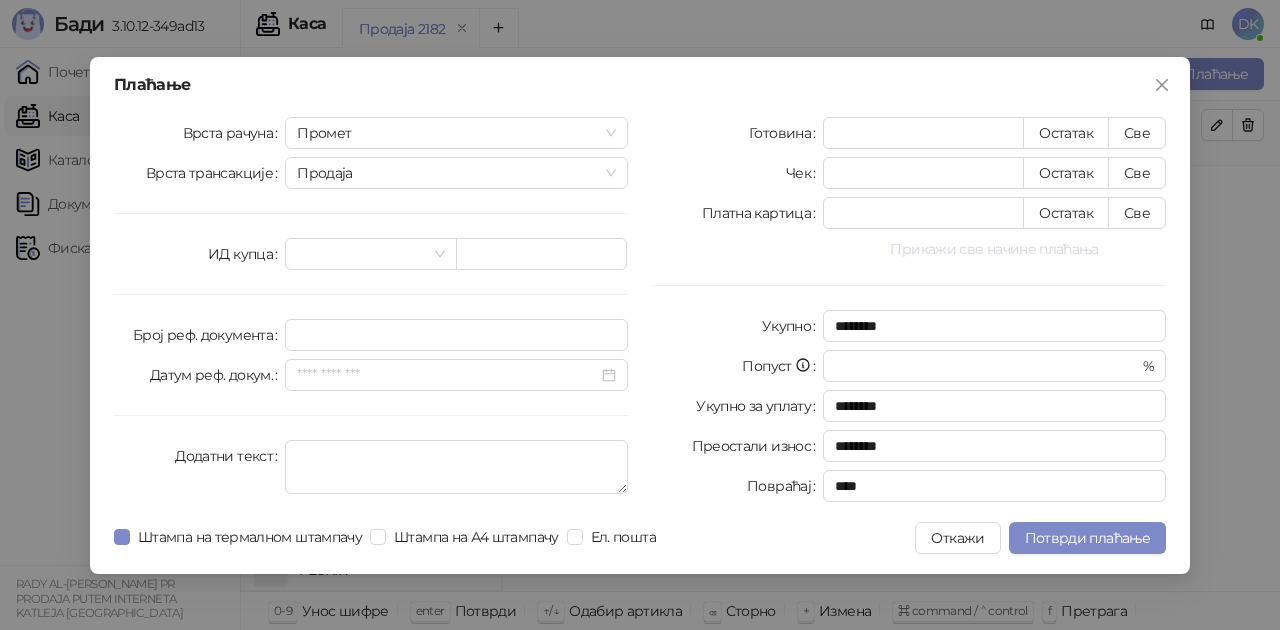 click on "Прикажи све начине плаћања" at bounding box center (994, 249) 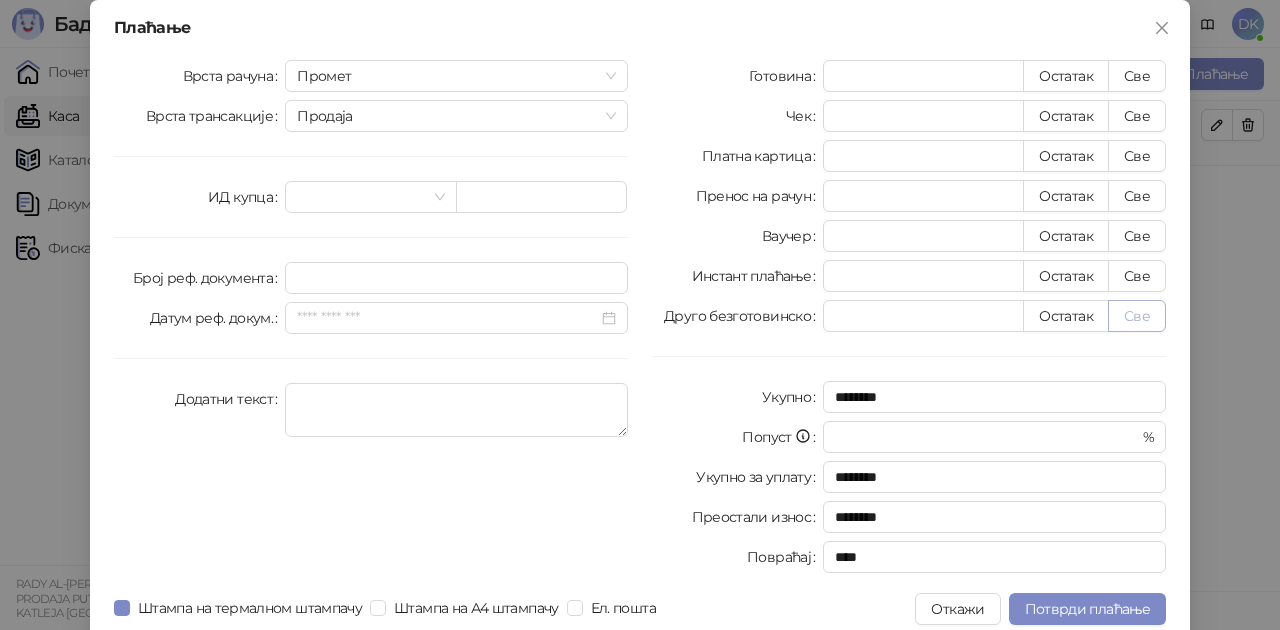 click on "Све" at bounding box center [1137, 316] 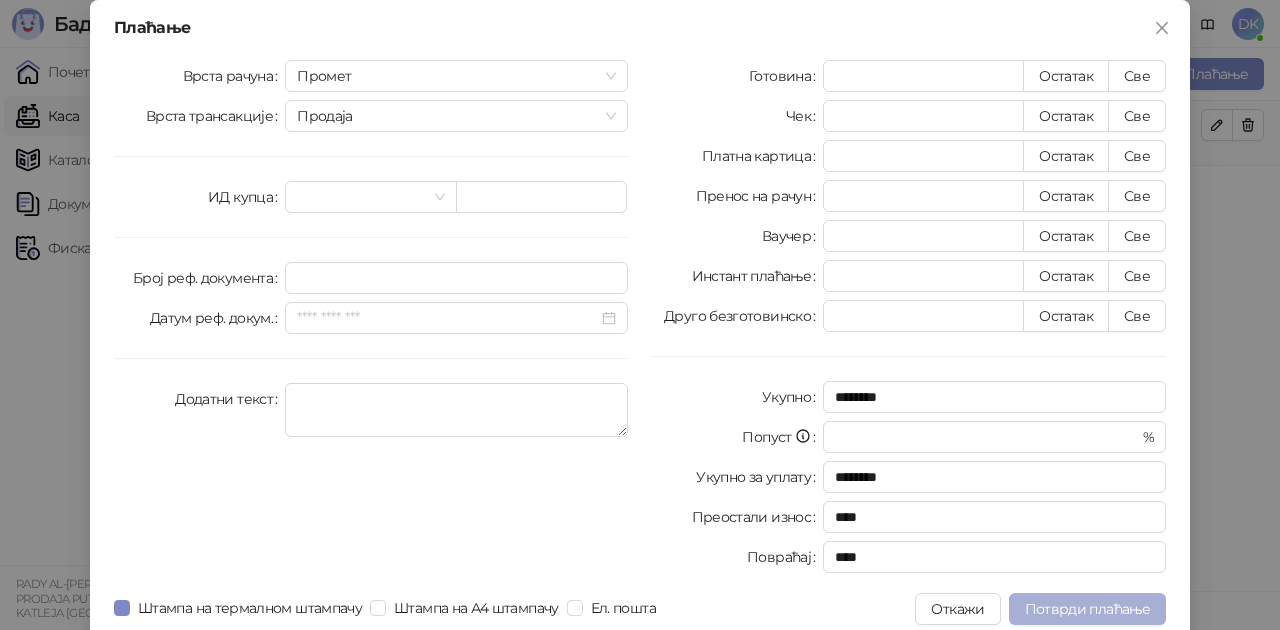click on "Потврди плаћање" at bounding box center (1087, 609) 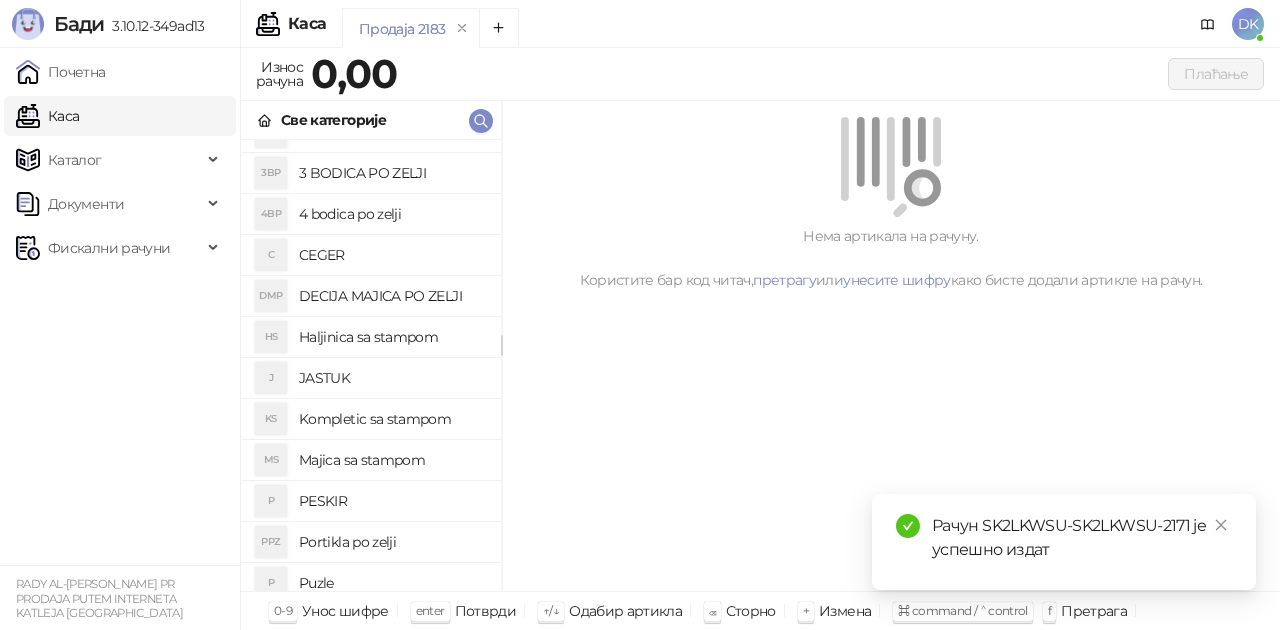 scroll, scrollTop: 100, scrollLeft: 0, axis: vertical 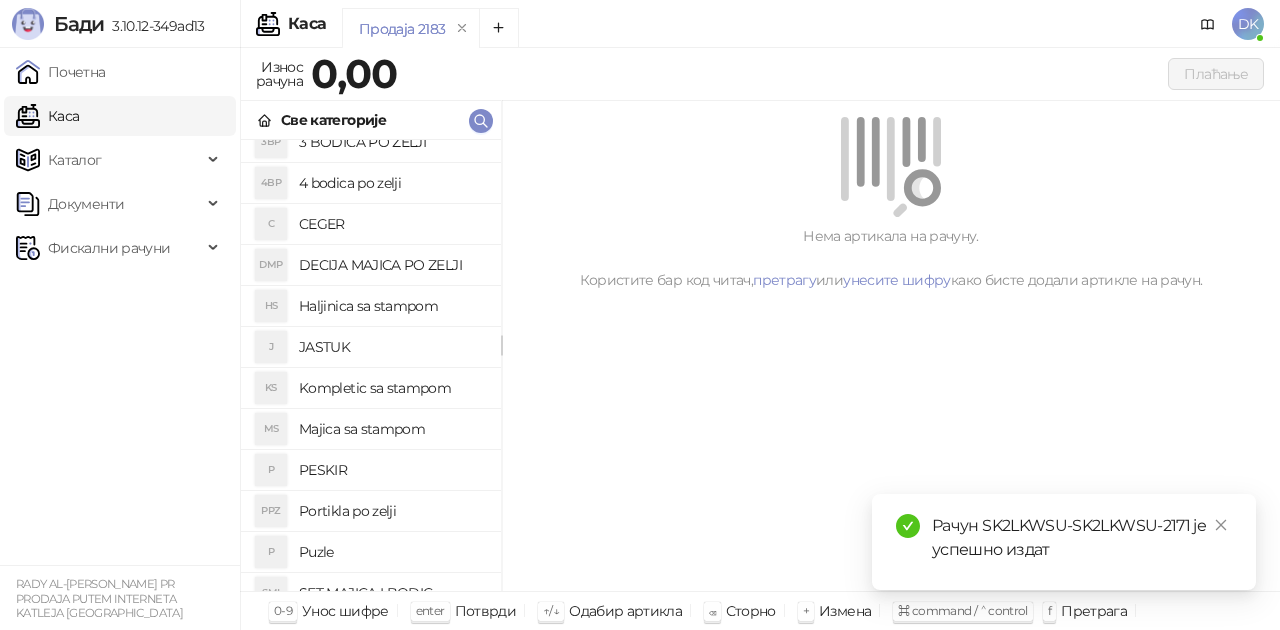 click on "DECIJA MAJICA PO ZELJI" at bounding box center [392, 265] 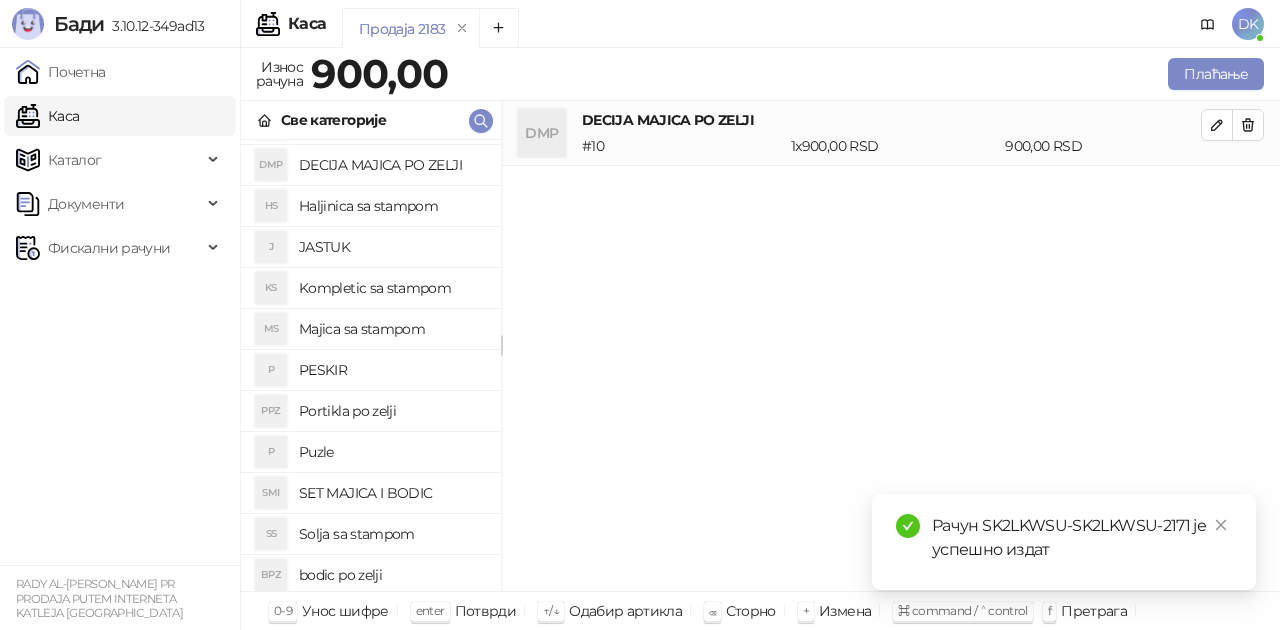 scroll, scrollTop: 300, scrollLeft: 0, axis: vertical 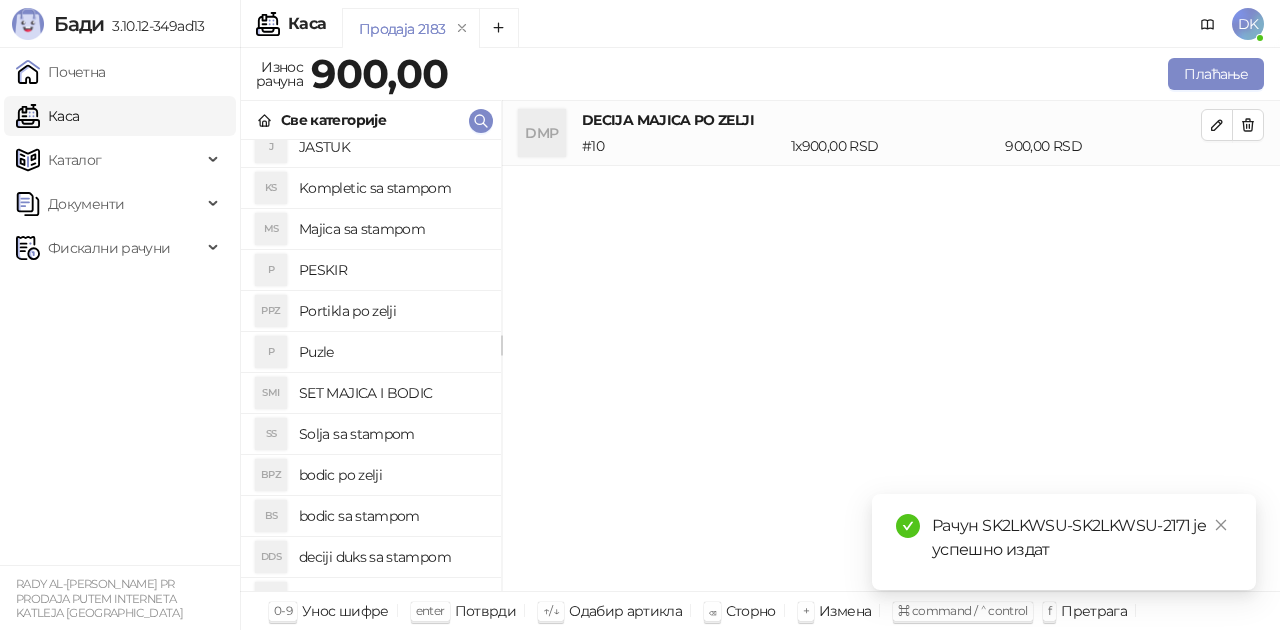 click on "bodic po zelji" at bounding box center (392, 475) 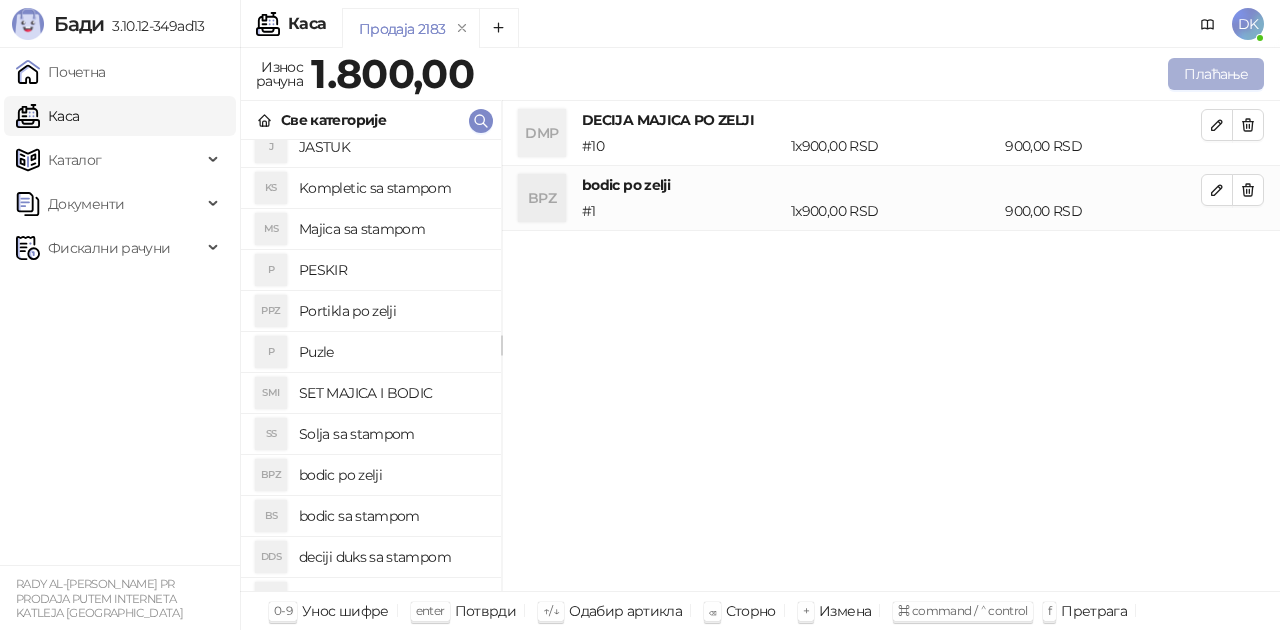 click on "Плаћање" at bounding box center (1216, 74) 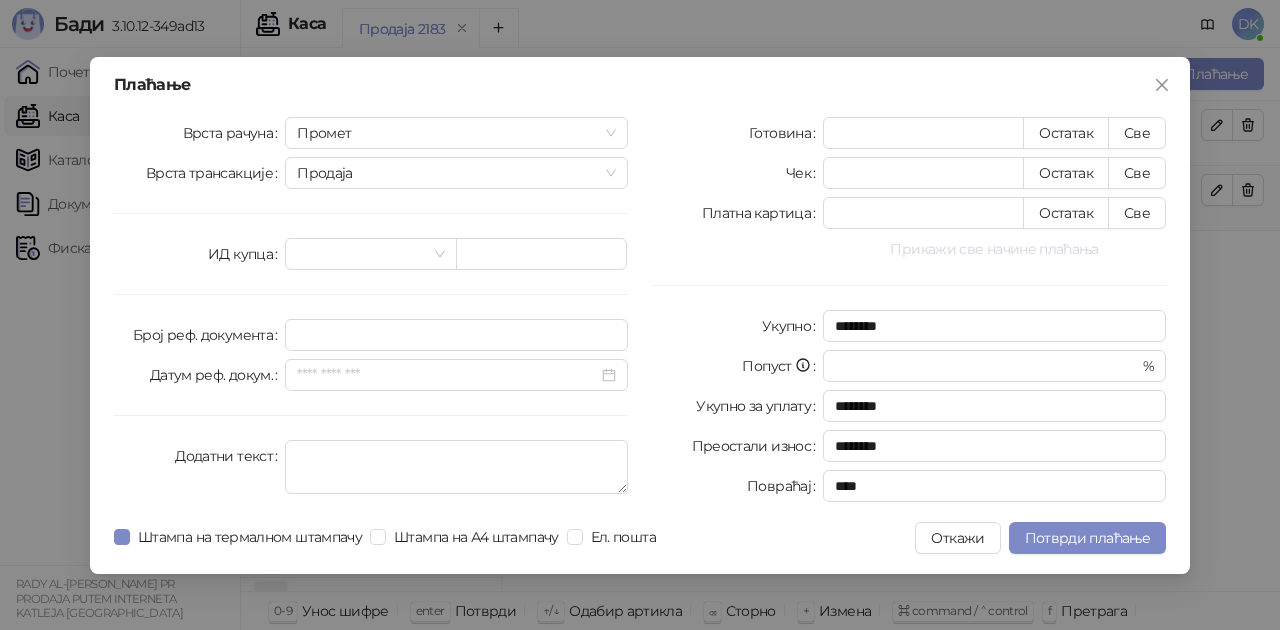 click on "Прикажи све начине плаћања" at bounding box center (994, 249) 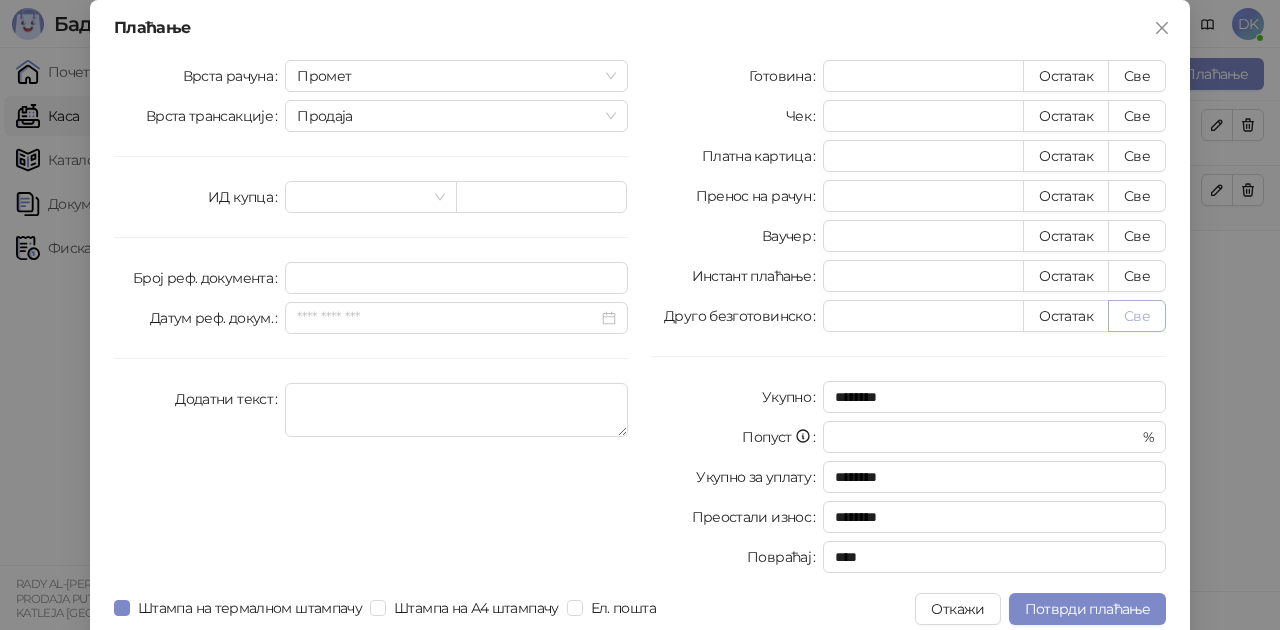 click on "Све" at bounding box center [1137, 316] 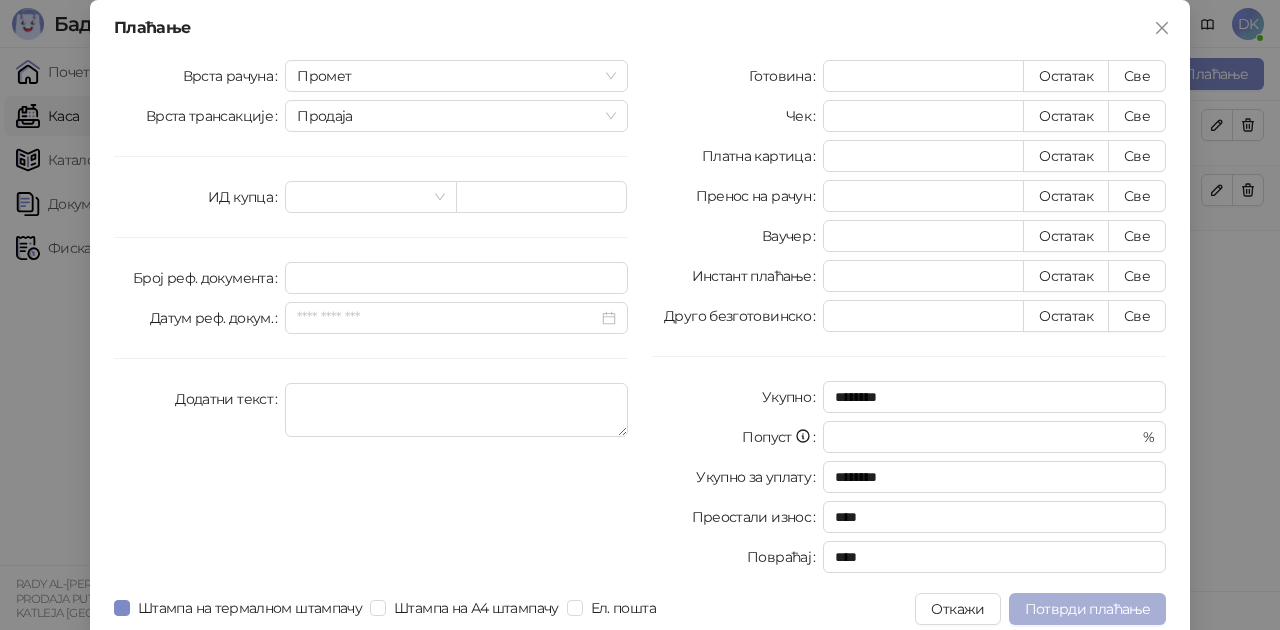 click on "Потврди плаћање" at bounding box center [1087, 609] 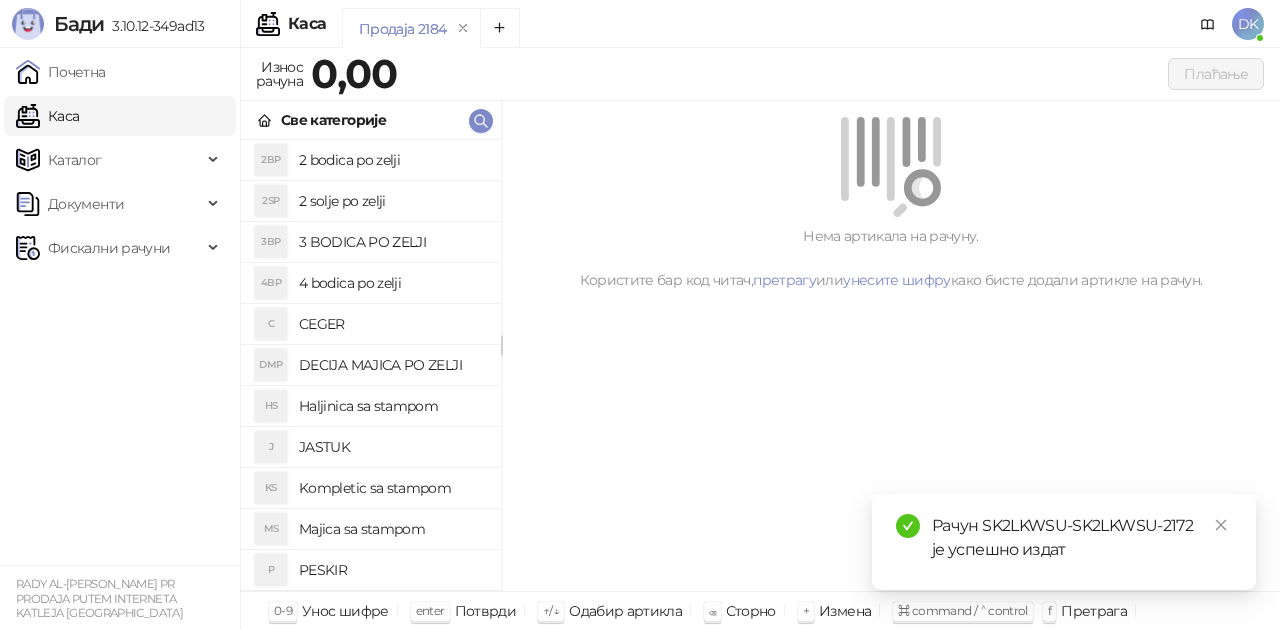 click on "2BP 2 bodica po zelji" at bounding box center (371, 160) 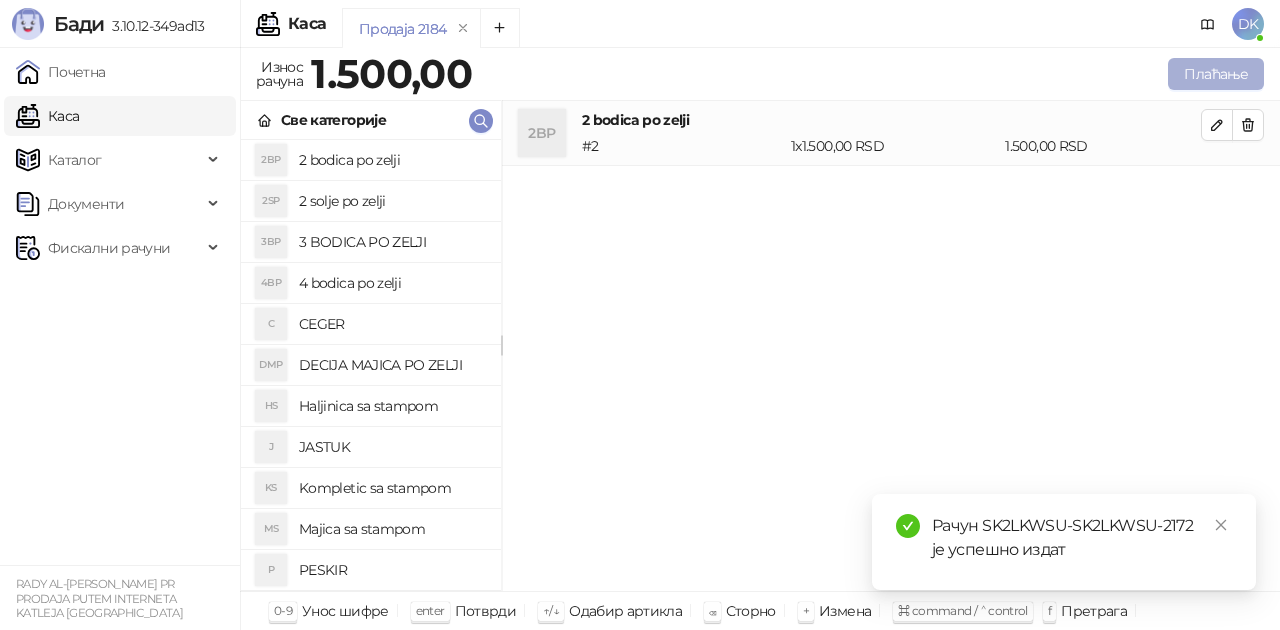 click on "Плаћање" at bounding box center (1216, 74) 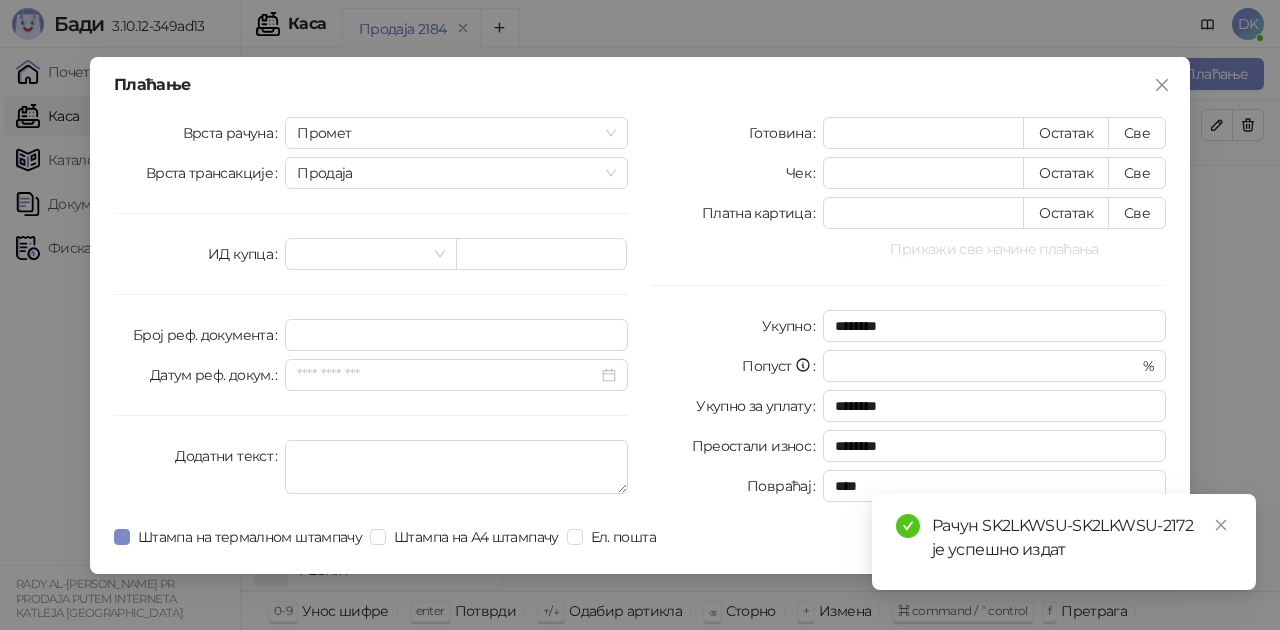 click on "Прикажи све начине плаћања" at bounding box center [994, 249] 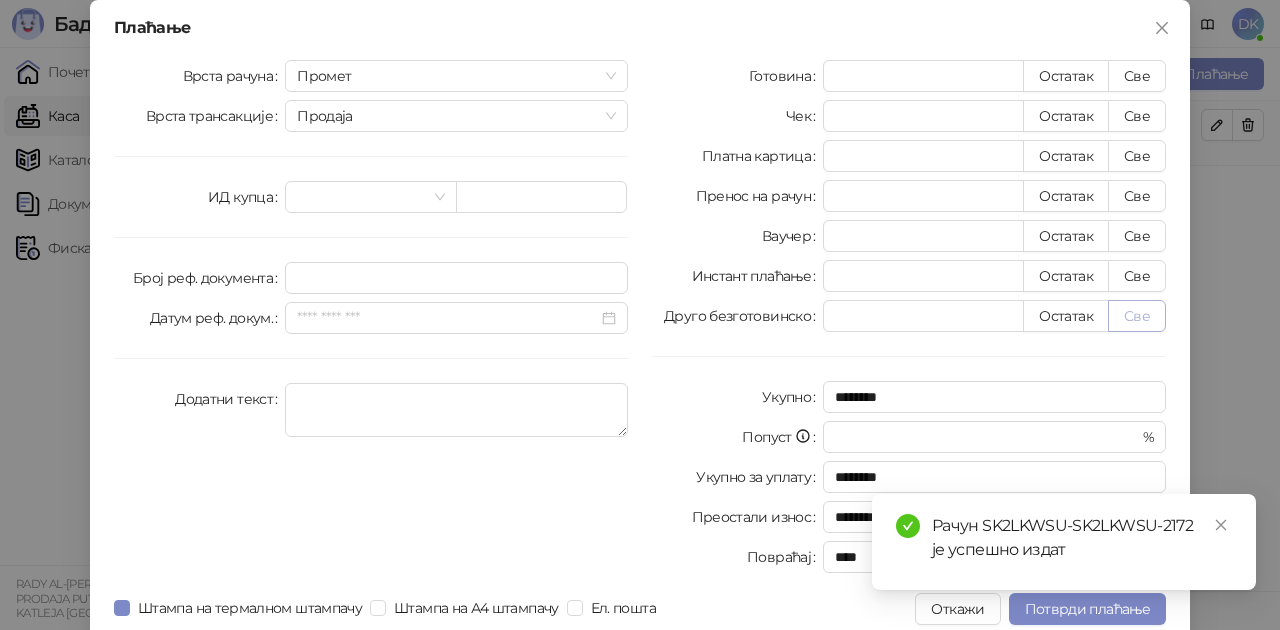 click on "Све" at bounding box center [1137, 316] 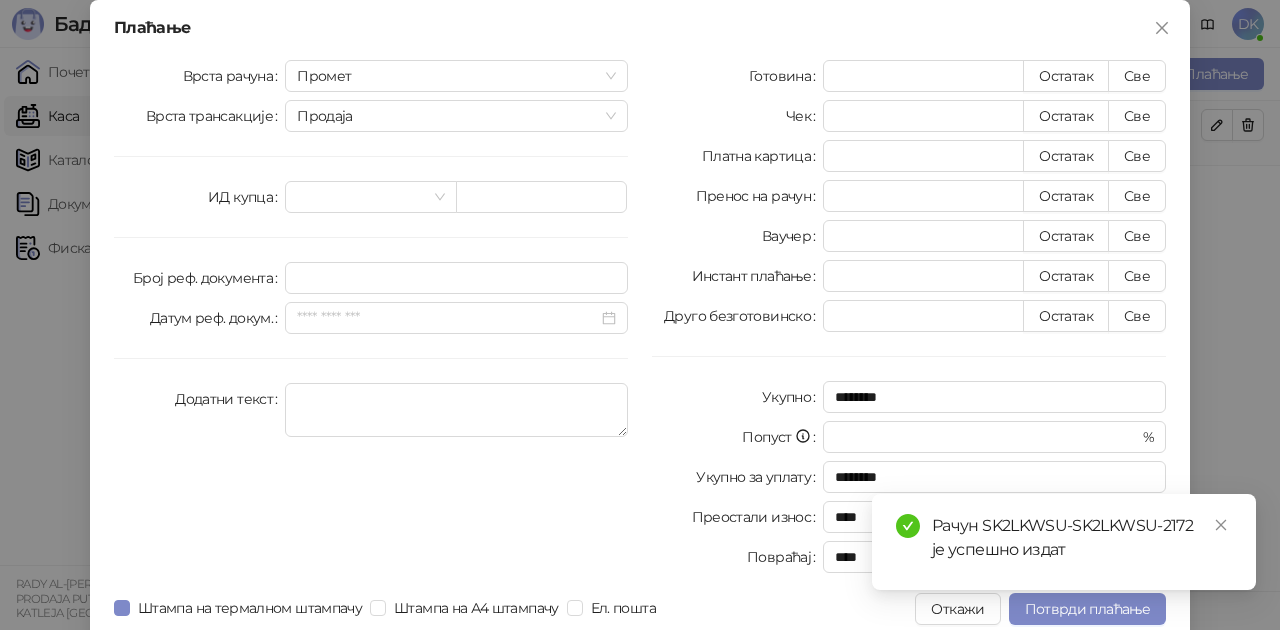 click on "Рачун SK2LKWSU-SK2LKWSU-2172 је успешно издат" at bounding box center [1064, 542] 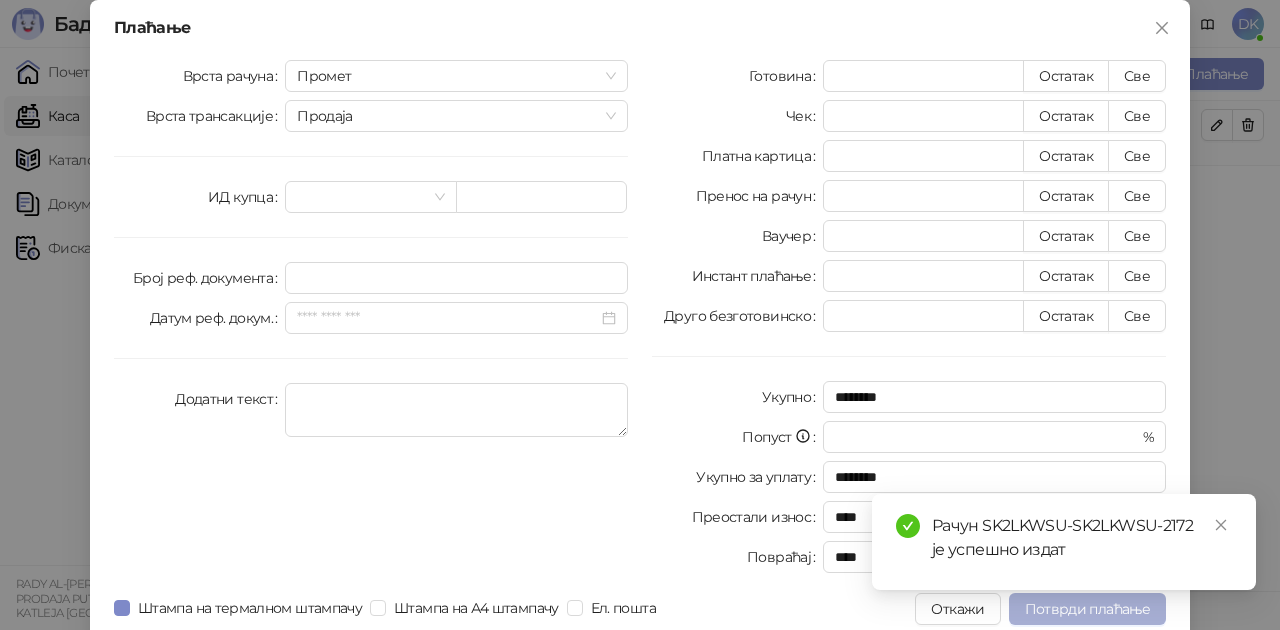 click on "Потврди плаћање" at bounding box center [1087, 609] 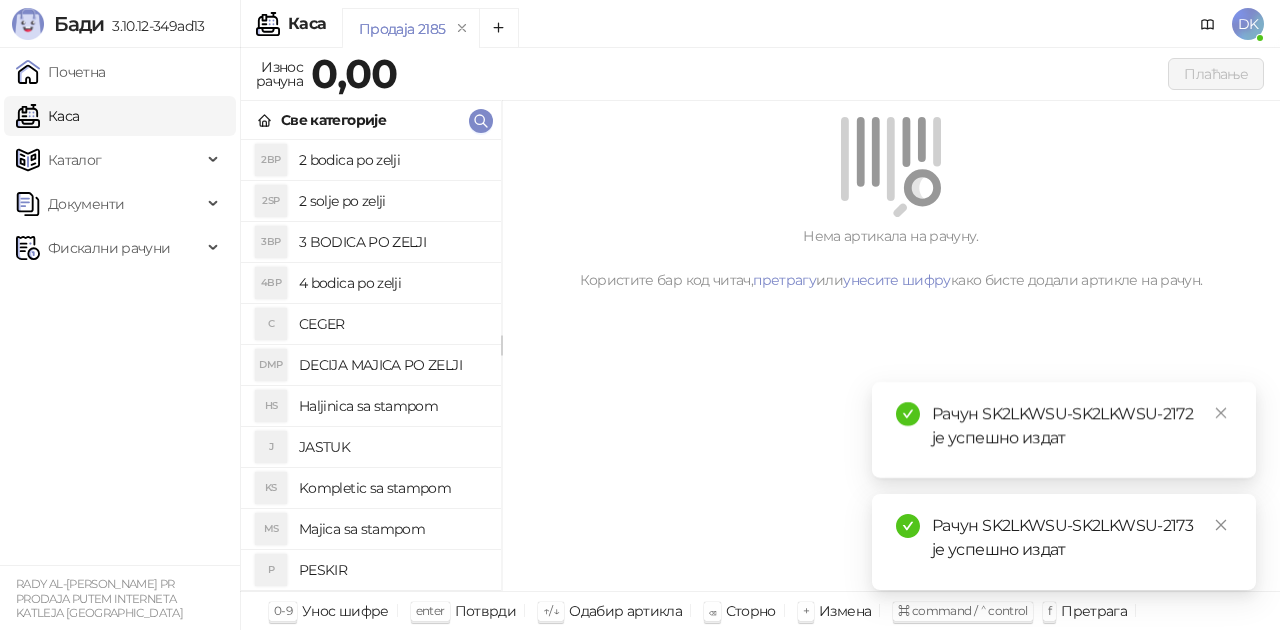 click on "2 bodica po zelji" at bounding box center (392, 160) 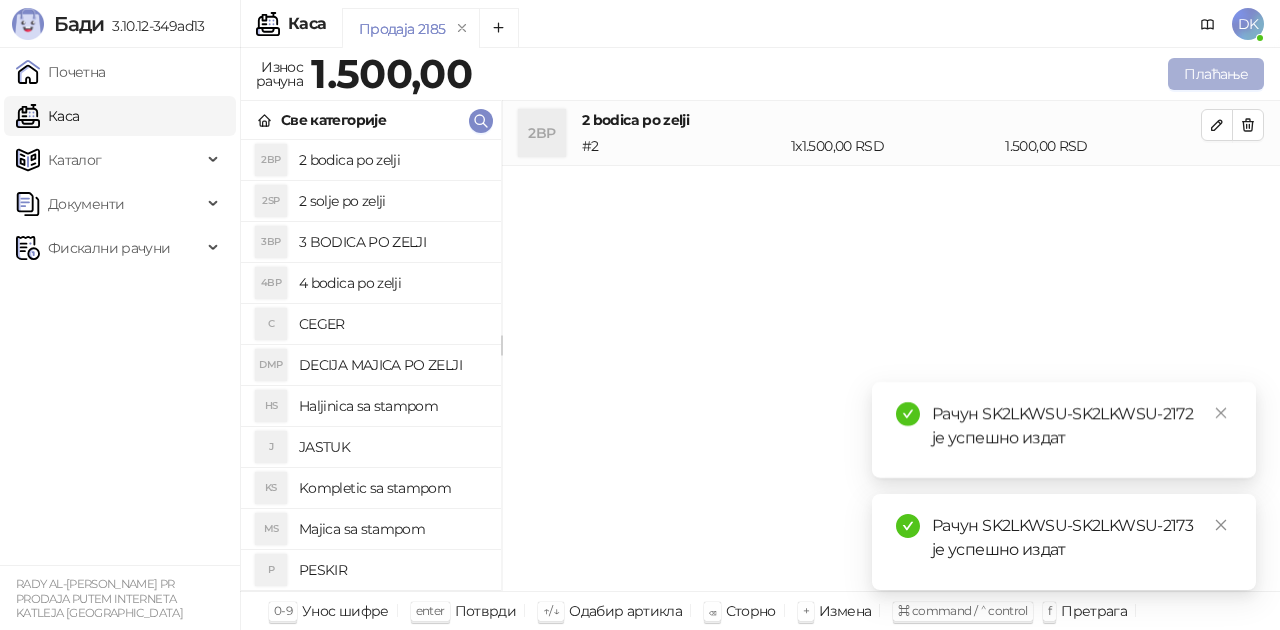 click on "Плаћање" at bounding box center [1216, 74] 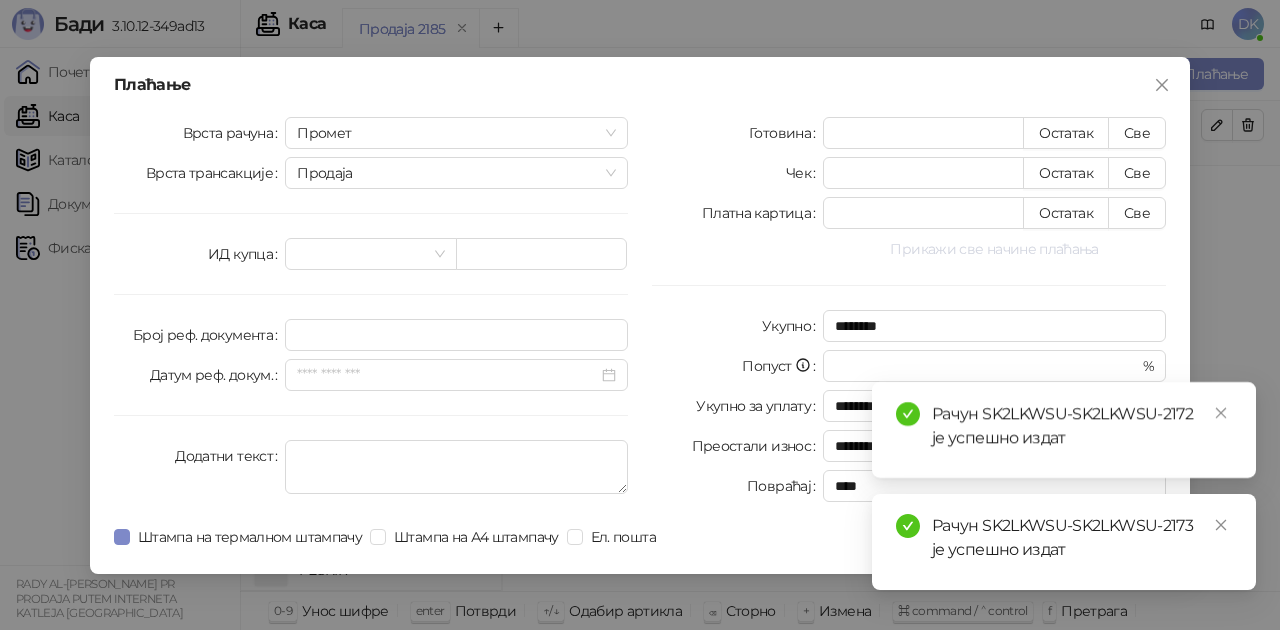 click on "Прикажи све начине плаћања" at bounding box center [994, 249] 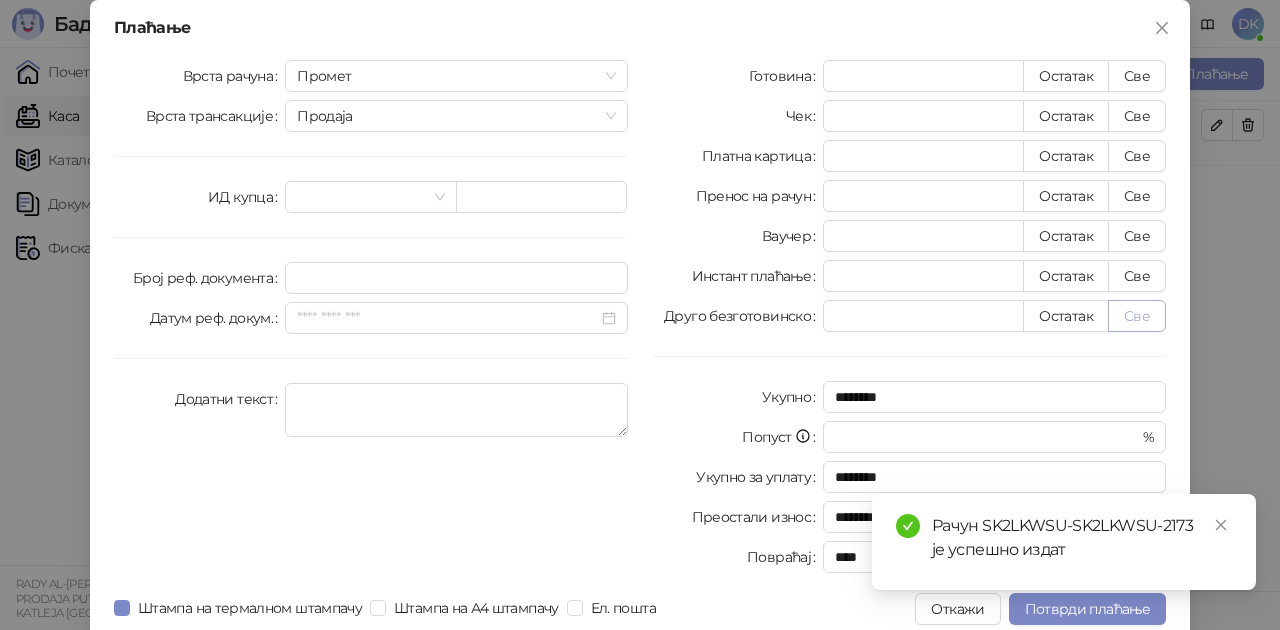 click on "Све" at bounding box center (1137, 316) 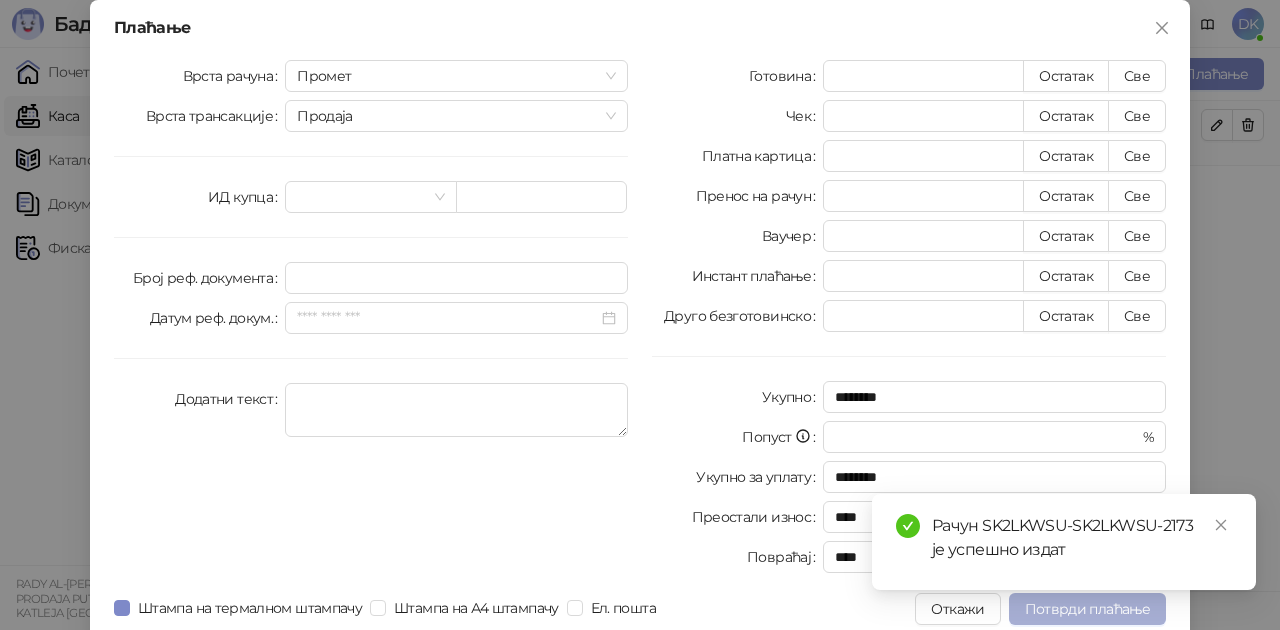 click on "Потврди плаћање" at bounding box center [1087, 609] 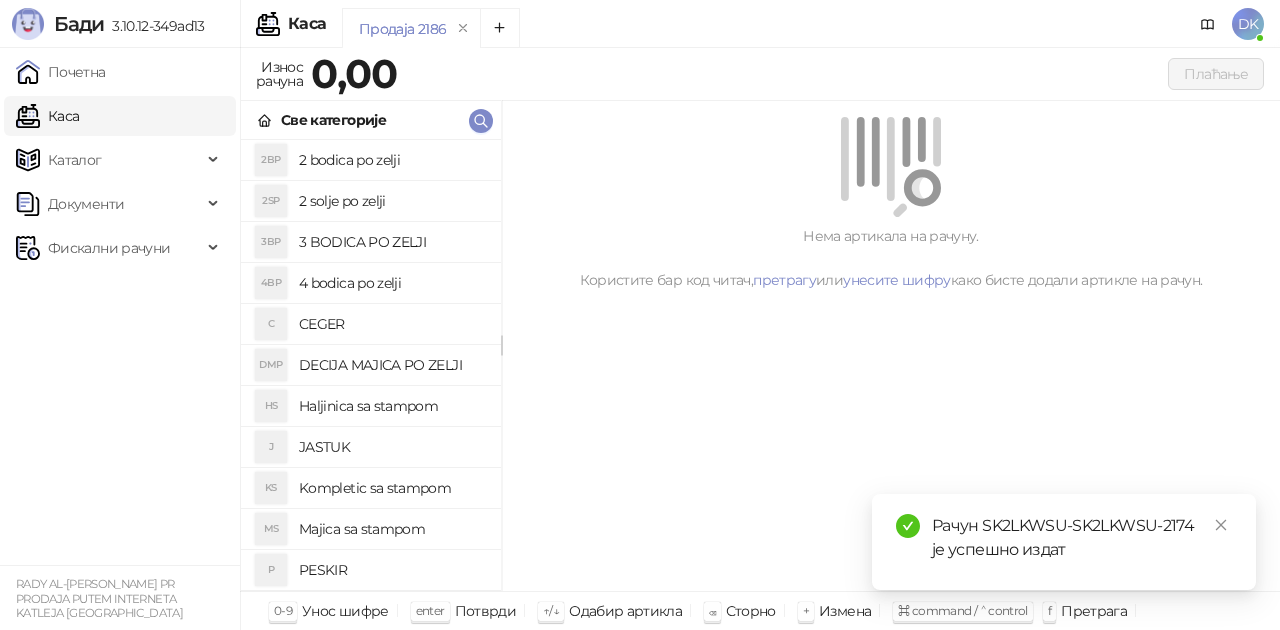 click on "2 bodica po zelji" at bounding box center [392, 160] 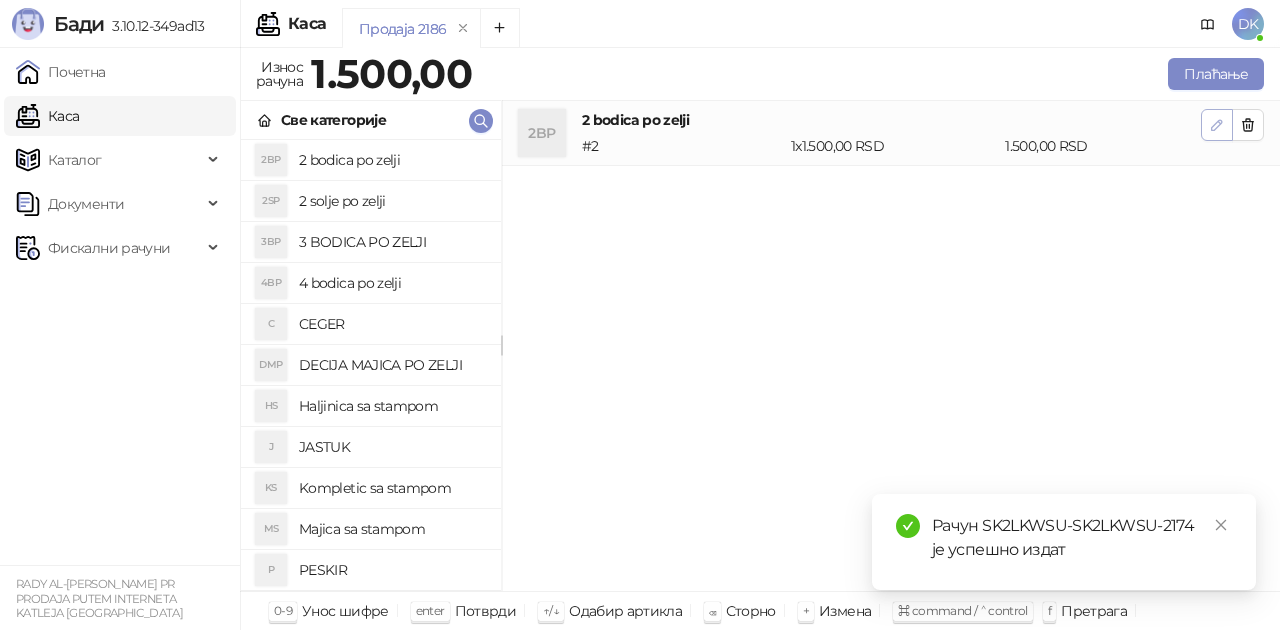 click 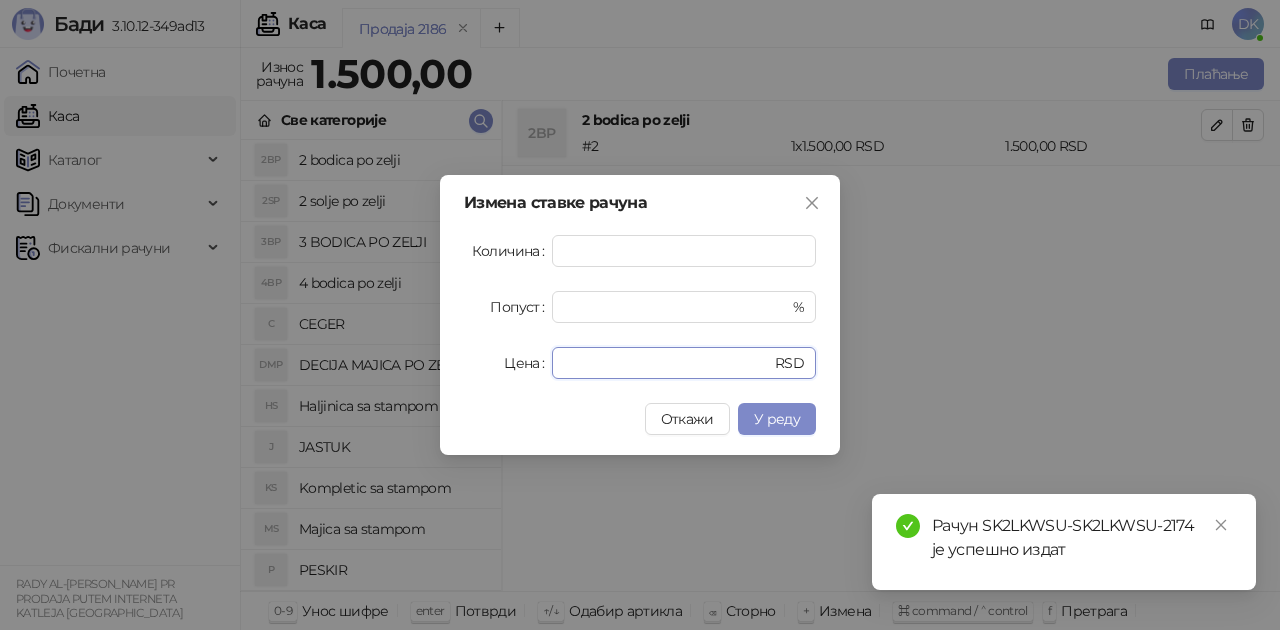 drag, startPoint x: 608, startPoint y: 351, endPoint x: 500, endPoint y: 343, distance: 108.29589 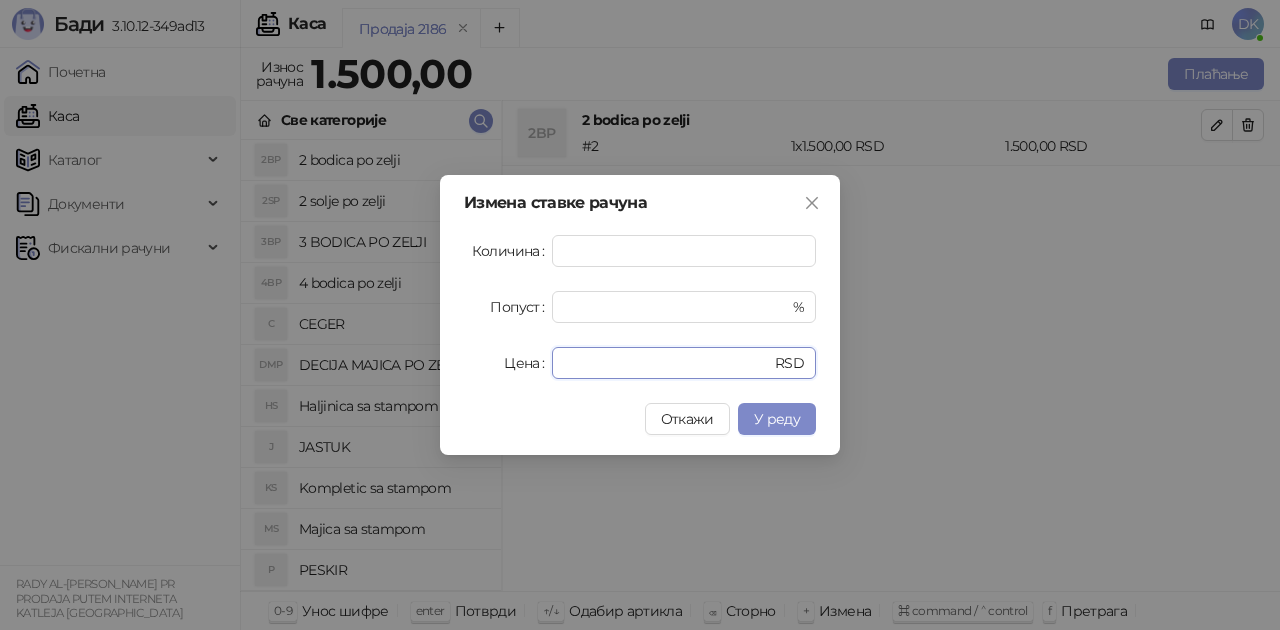 type on "****" 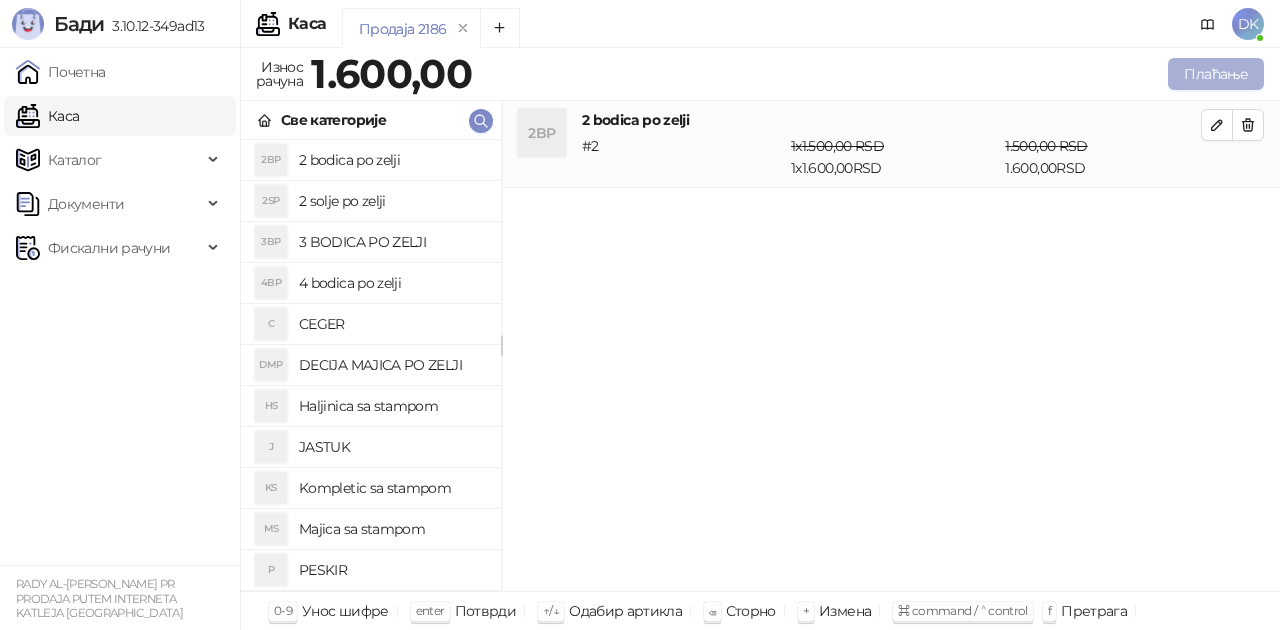 click on "Плаћање" at bounding box center (1216, 74) 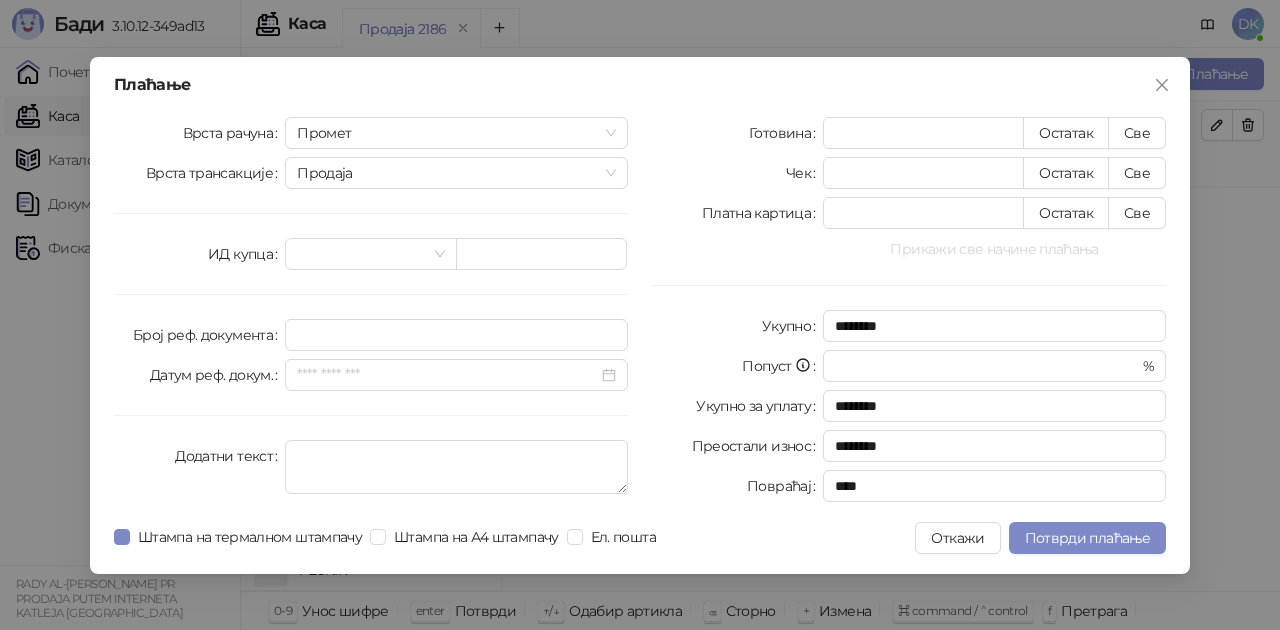 click on "Прикажи све начине плаћања" at bounding box center [994, 249] 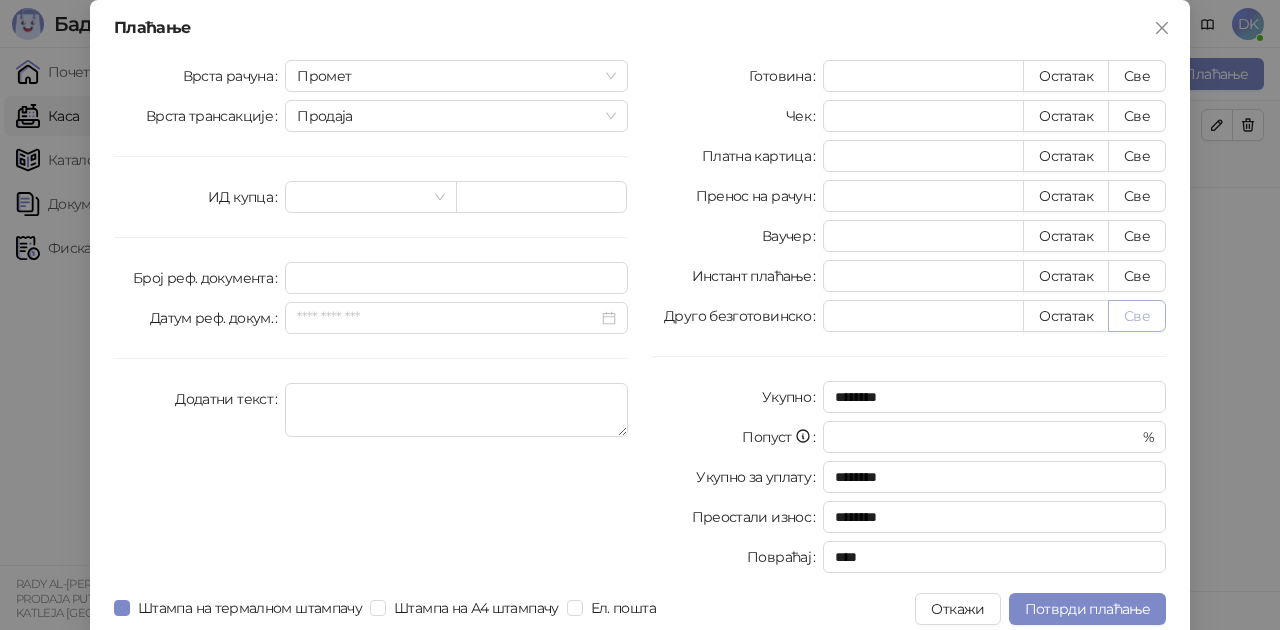 click on "Све" at bounding box center (1137, 316) 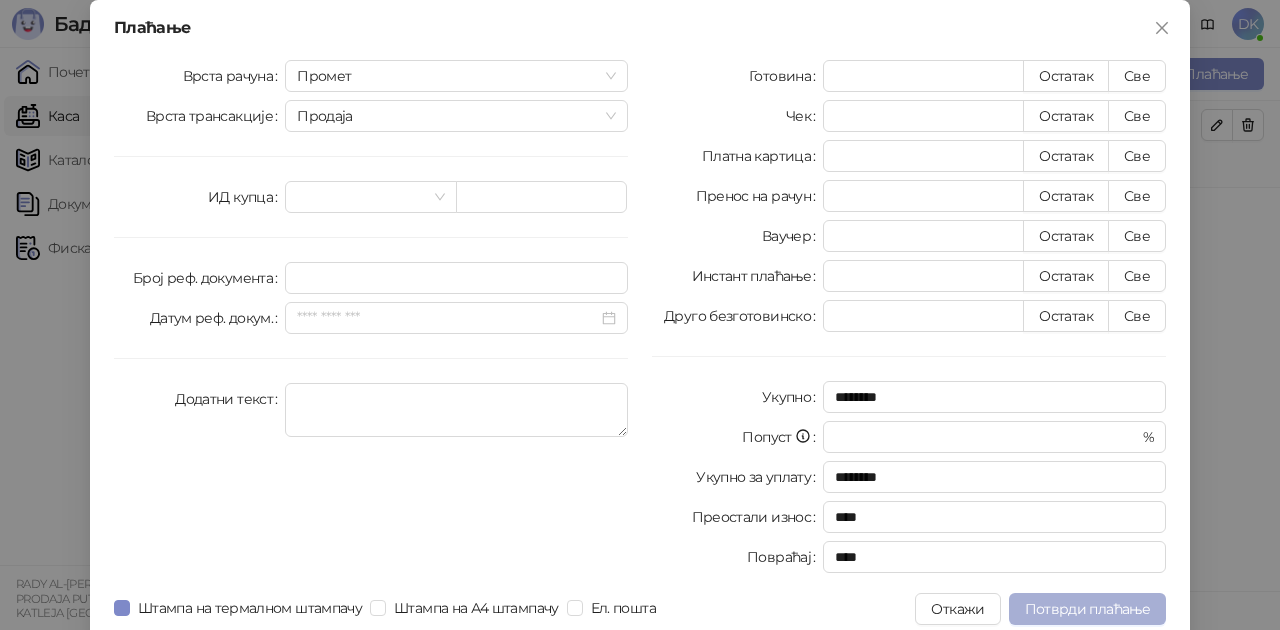 click on "Потврди плаћање" at bounding box center (1087, 609) 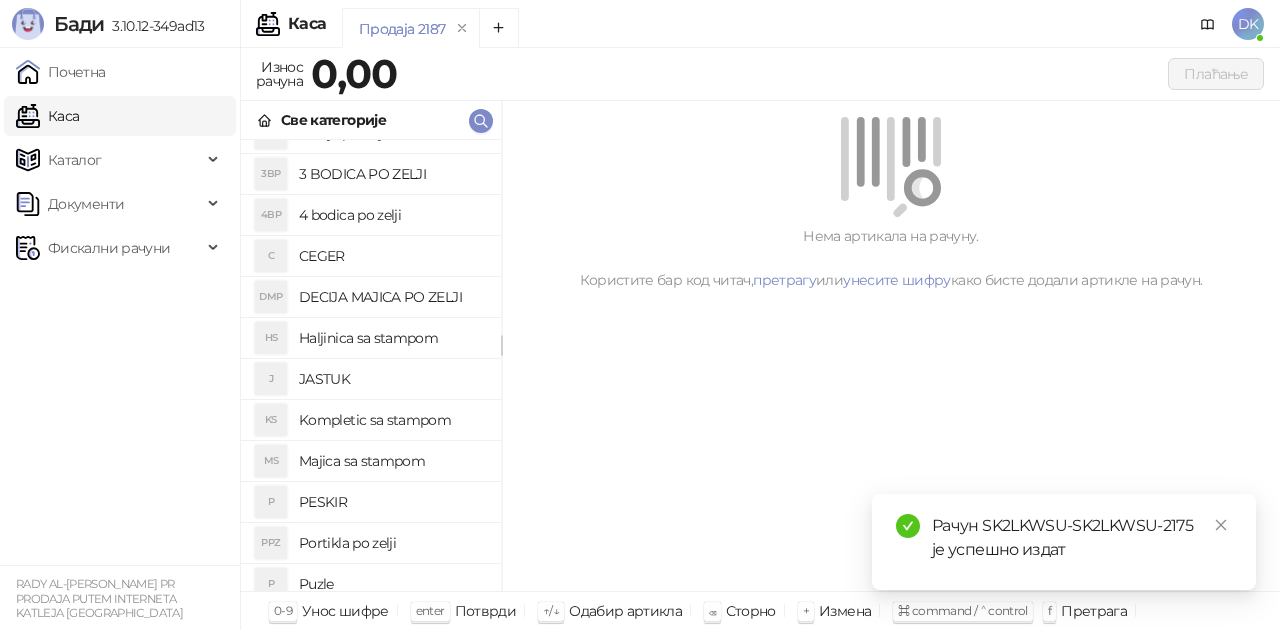 scroll, scrollTop: 100, scrollLeft: 0, axis: vertical 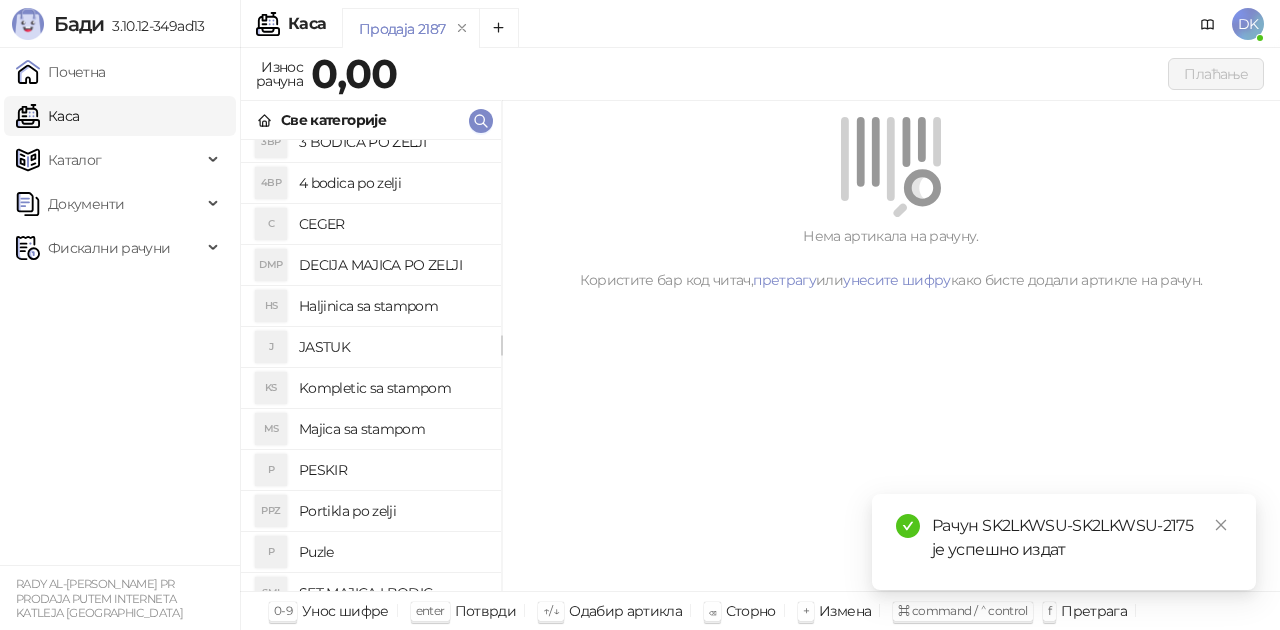click on "Majica sa stampom" at bounding box center (392, 429) 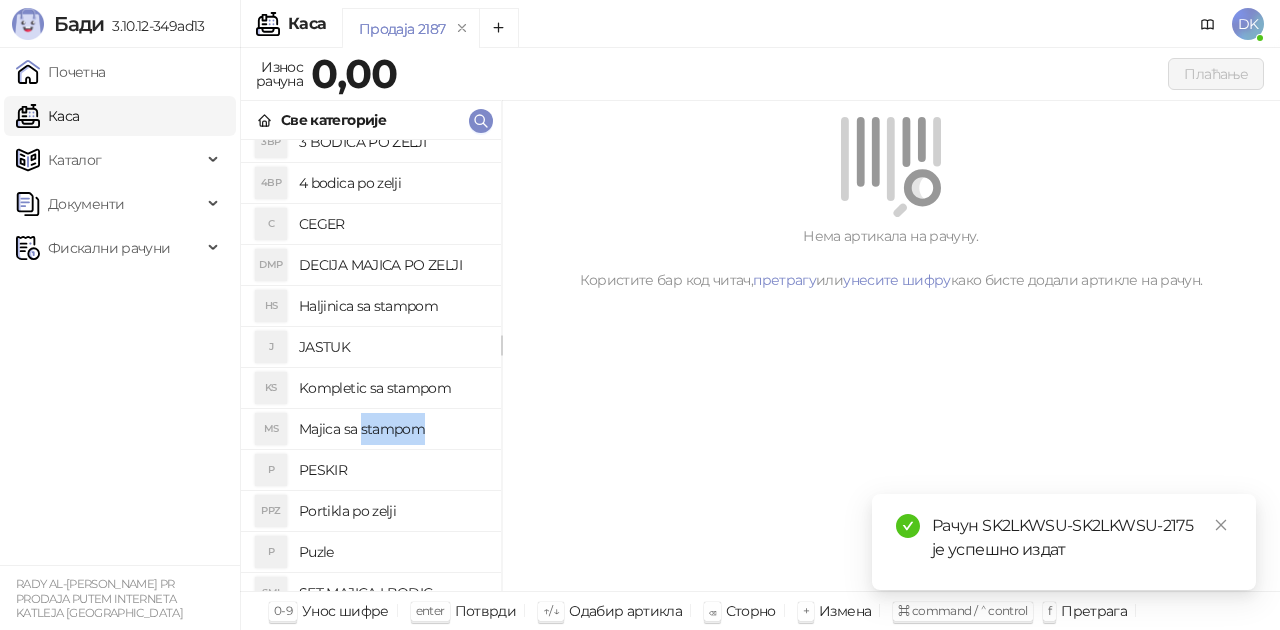 click on "Majica sa stampom" at bounding box center [392, 429] 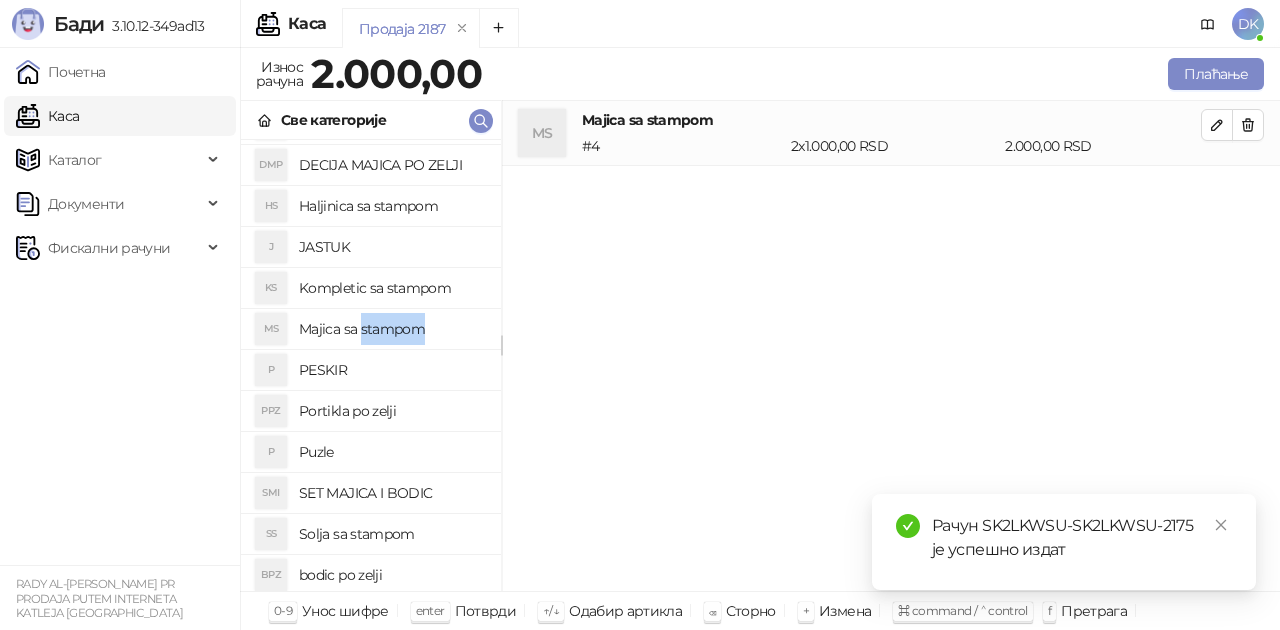 scroll, scrollTop: 300, scrollLeft: 0, axis: vertical 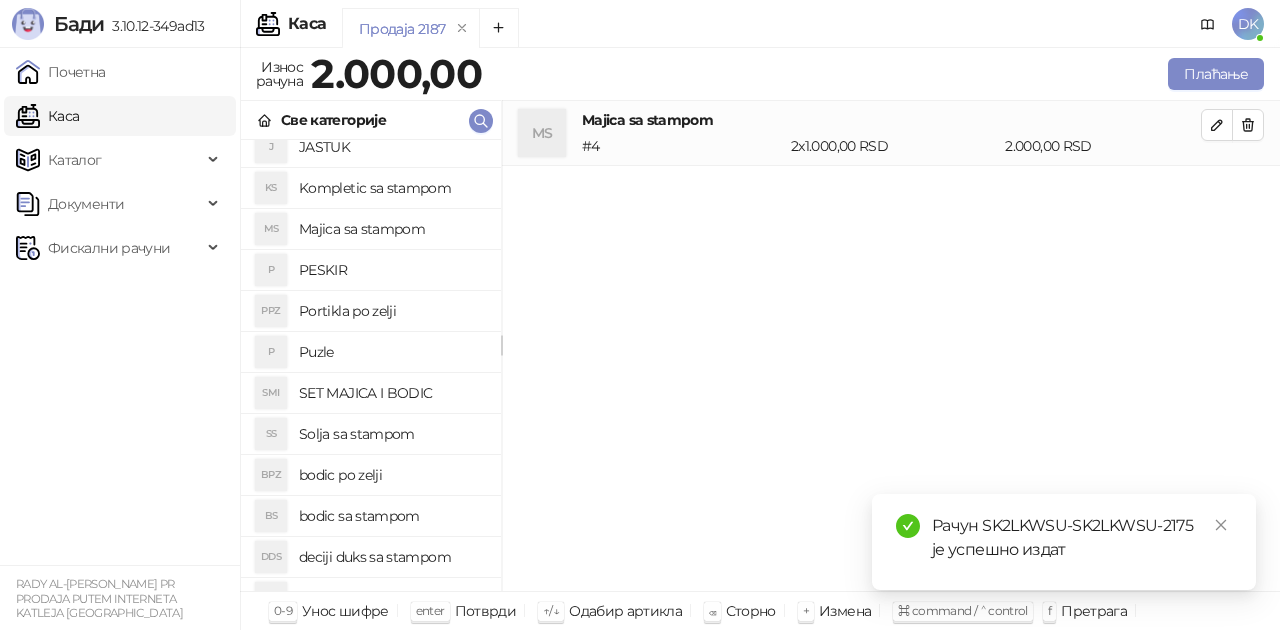 click on "bodic po zelji" at bounding box center [392, 475] 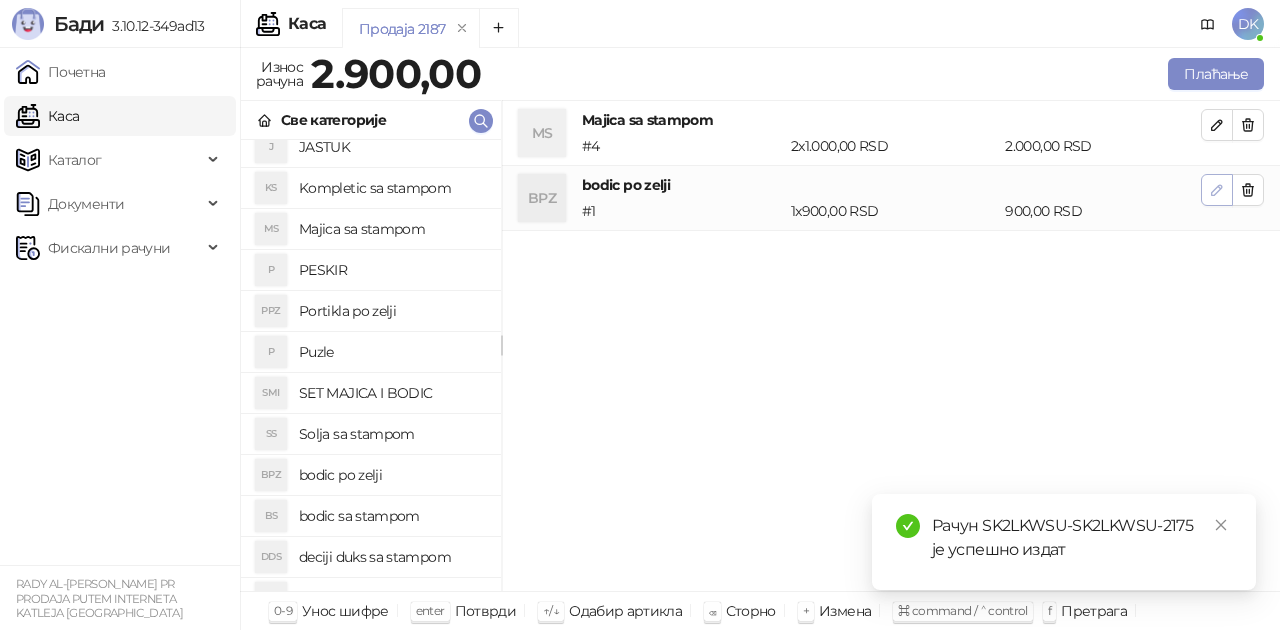 click 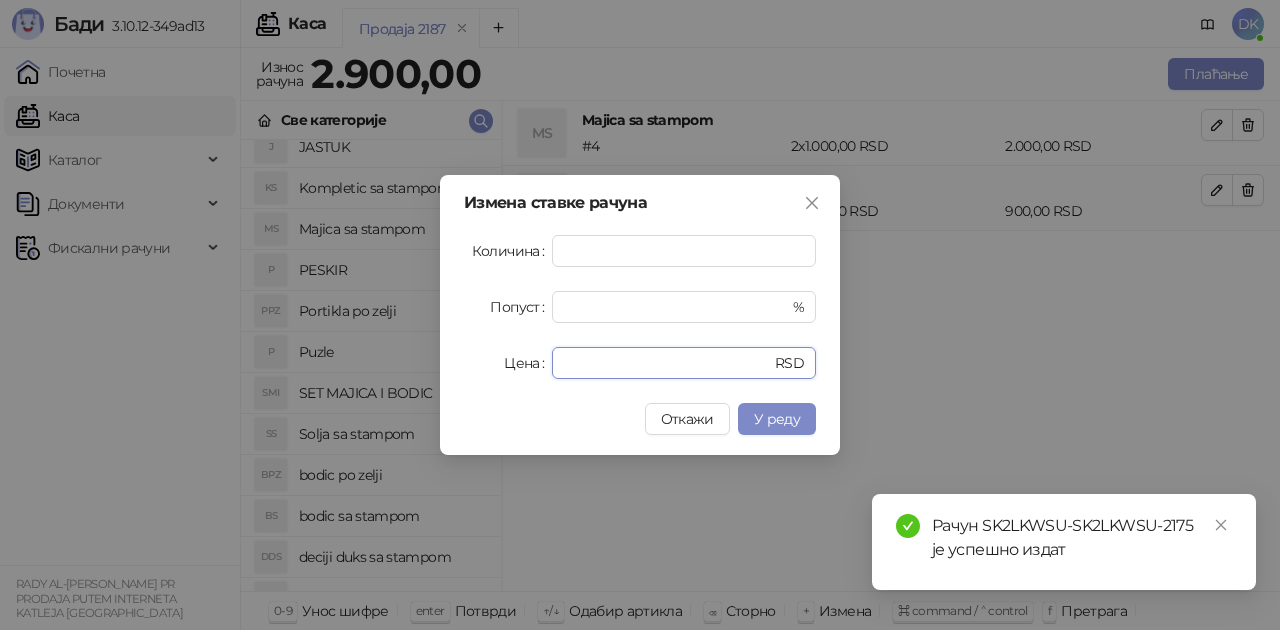 drag, startPoint x: 682, startPoint y: 371, endPoint x: 322, endPoint y: 332, distance: 362.10632 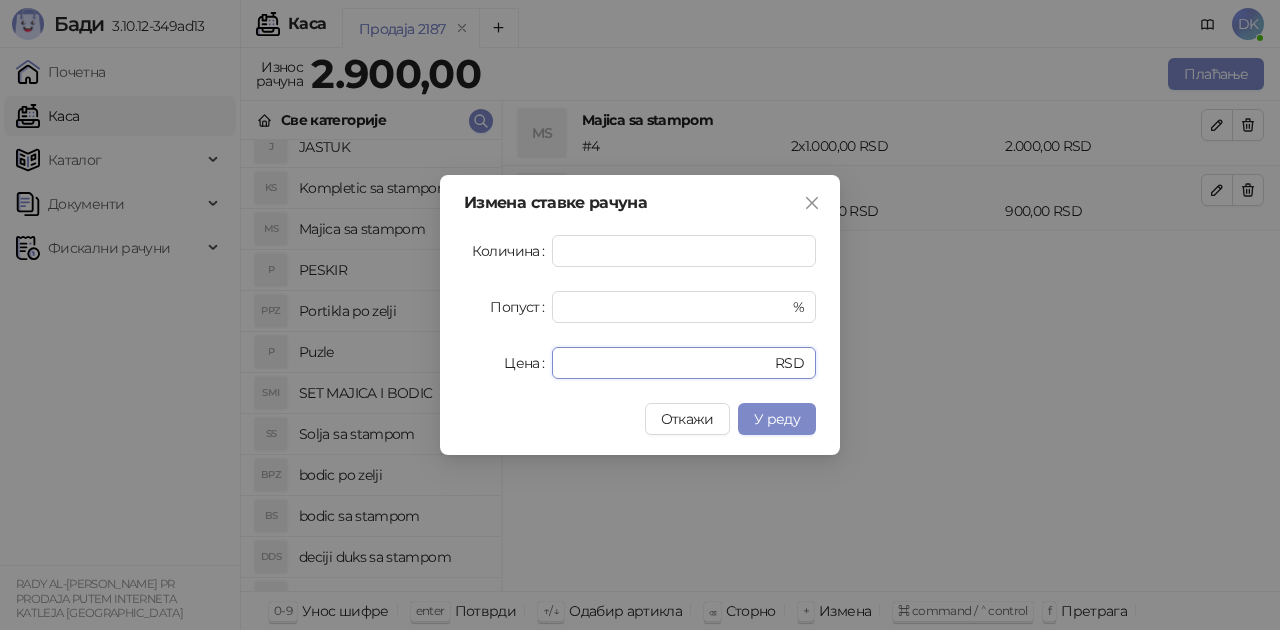 type on "****" 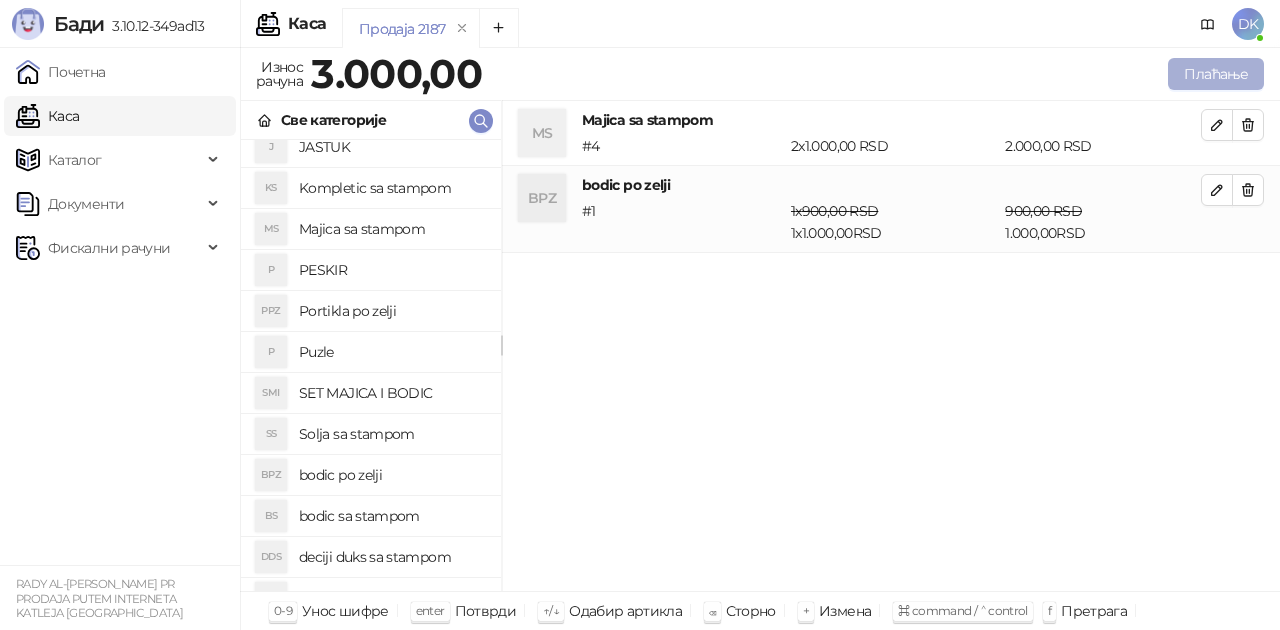 click on "Плаћање" at bounding box center [1216, 74] 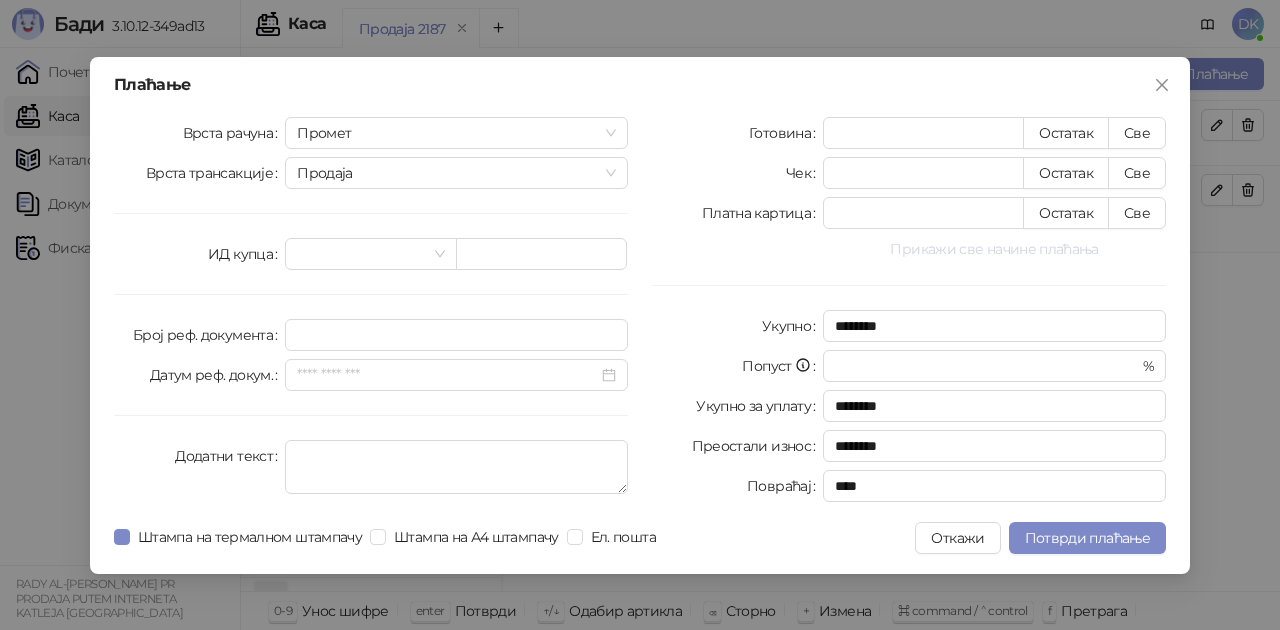 click on "Прикажи све начине плаћања" at bounding box center (994, 249) 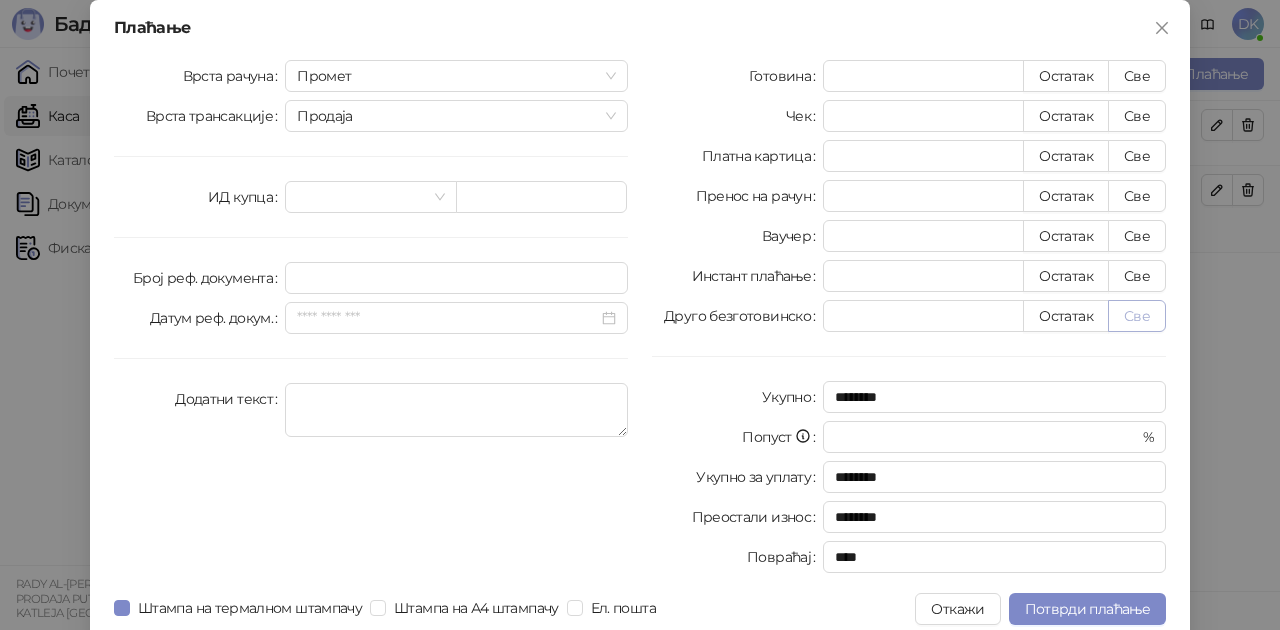 click on "Све" at bounding box center (1137, 316) 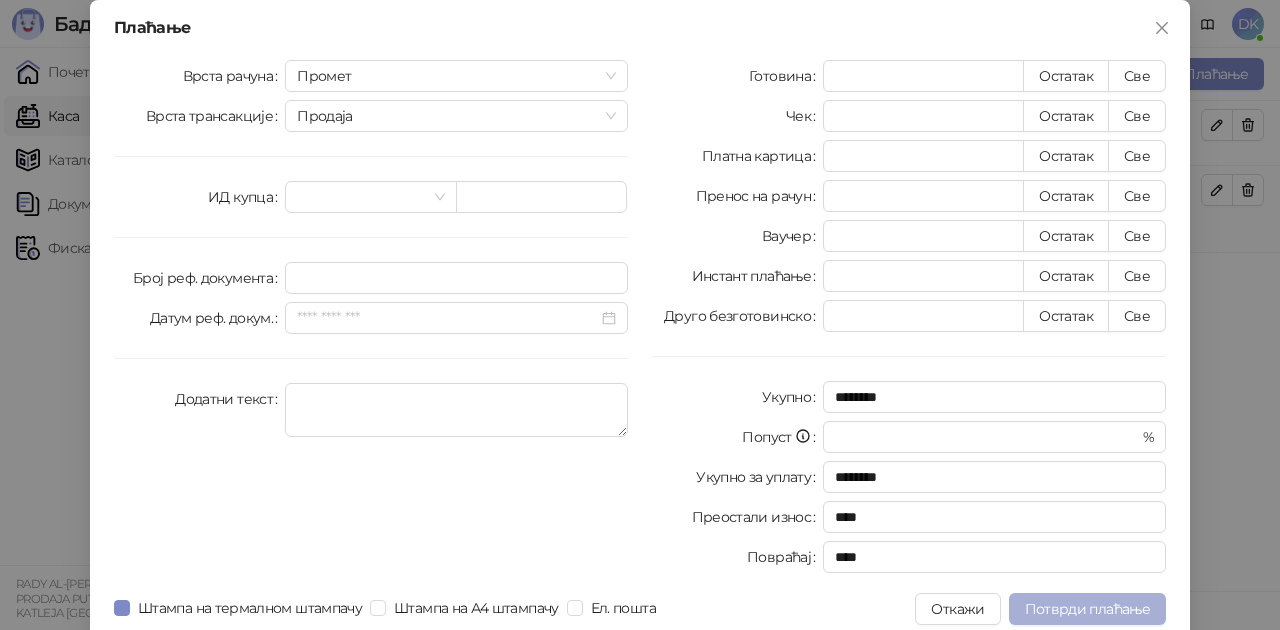 click on "Потврди плаћање" at bounding box center [1087, 609] 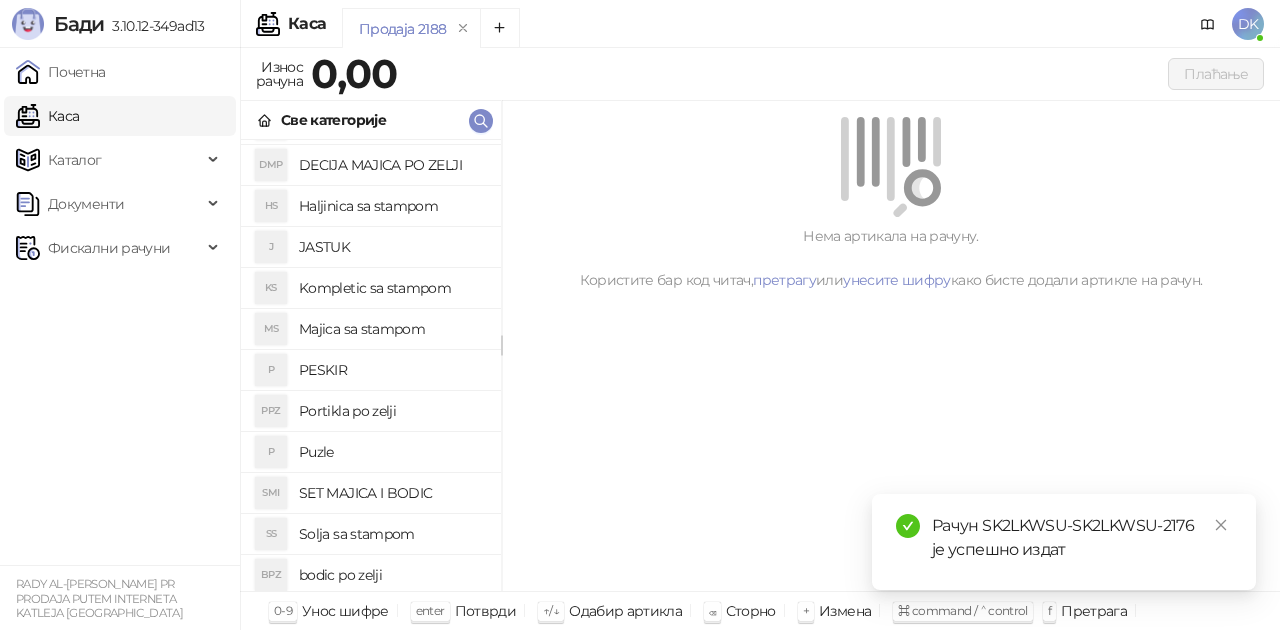 scroll, scrollTop: 300, scrollLeft: 0, axis: vertical 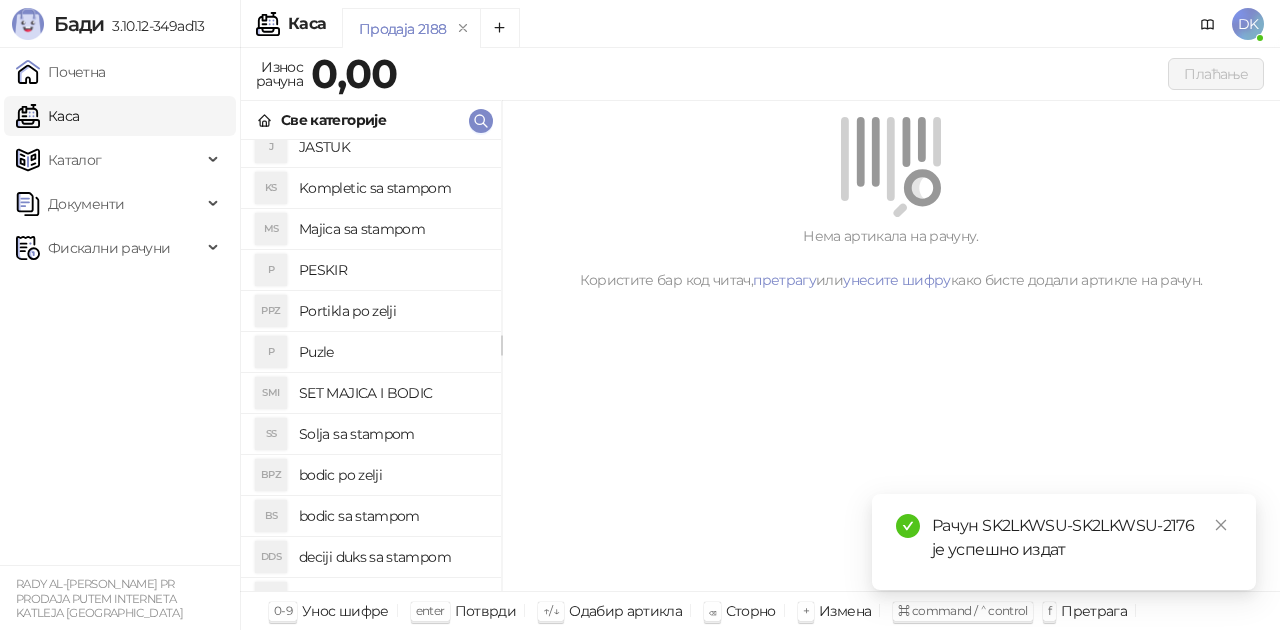 click on "bodic po zelji" at bounding box center [392, 475] 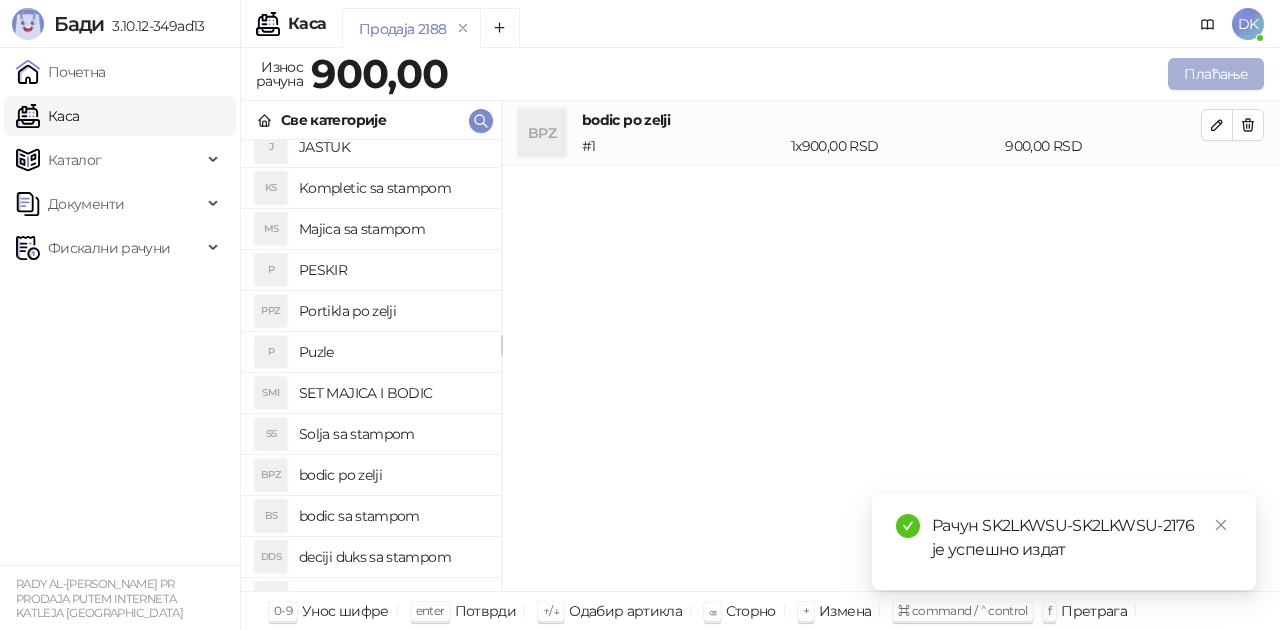 click on "Плаћање" at bounding box center (1216, 74) 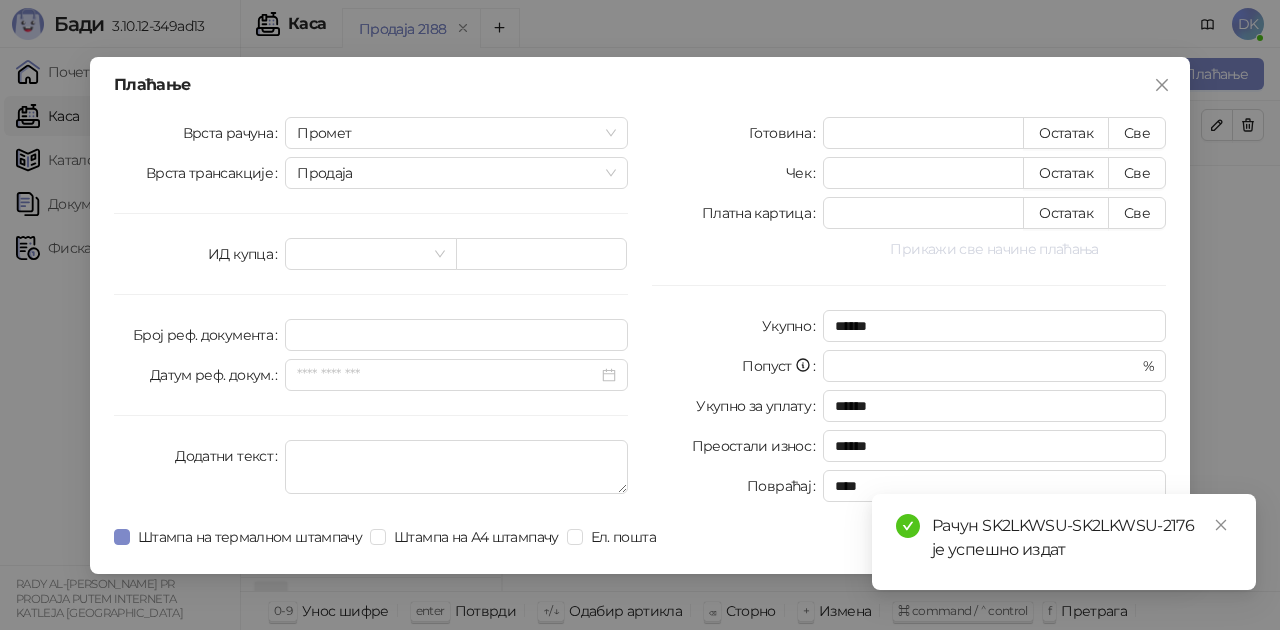 click on "Прикажи све начине плаћања" at bounding box center [994, 249] 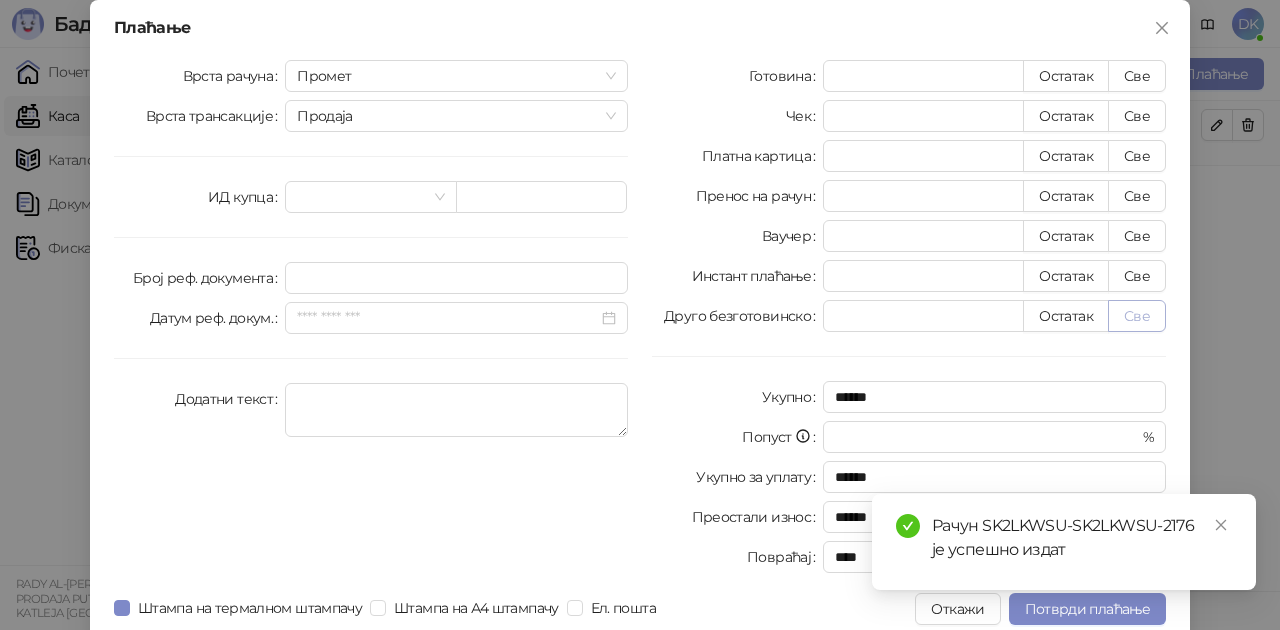 click on "Све" at bounding box center [1137, 316] 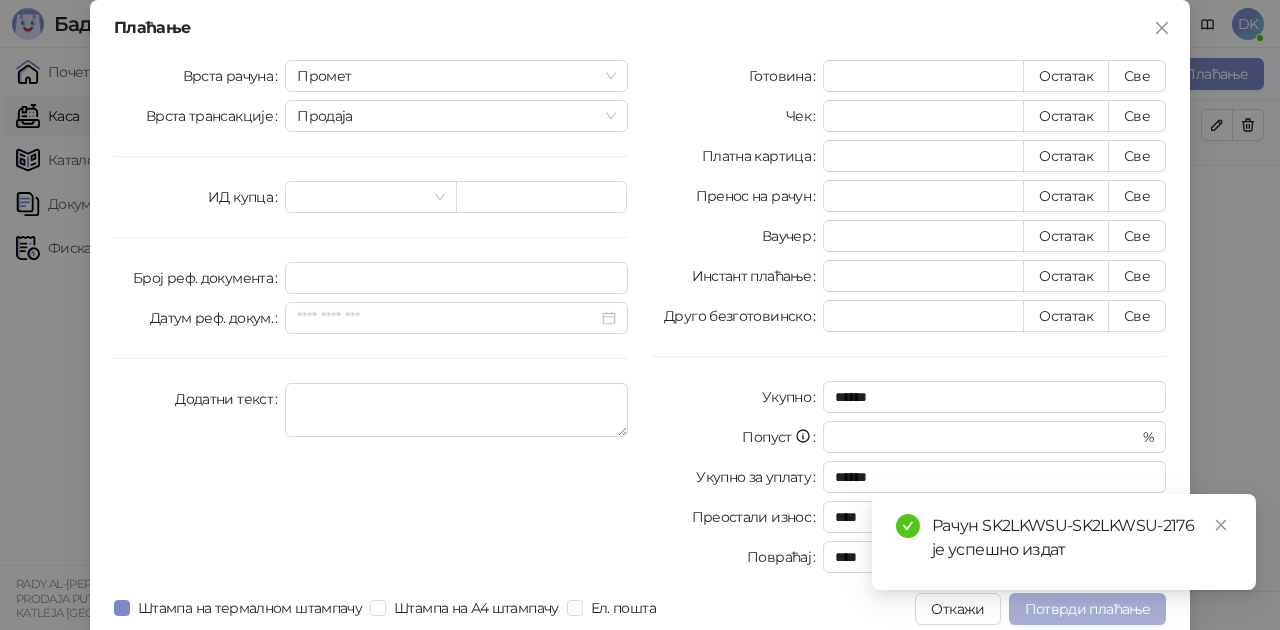 click on "Потврди плаћање" at bounding box center (1087, 609) 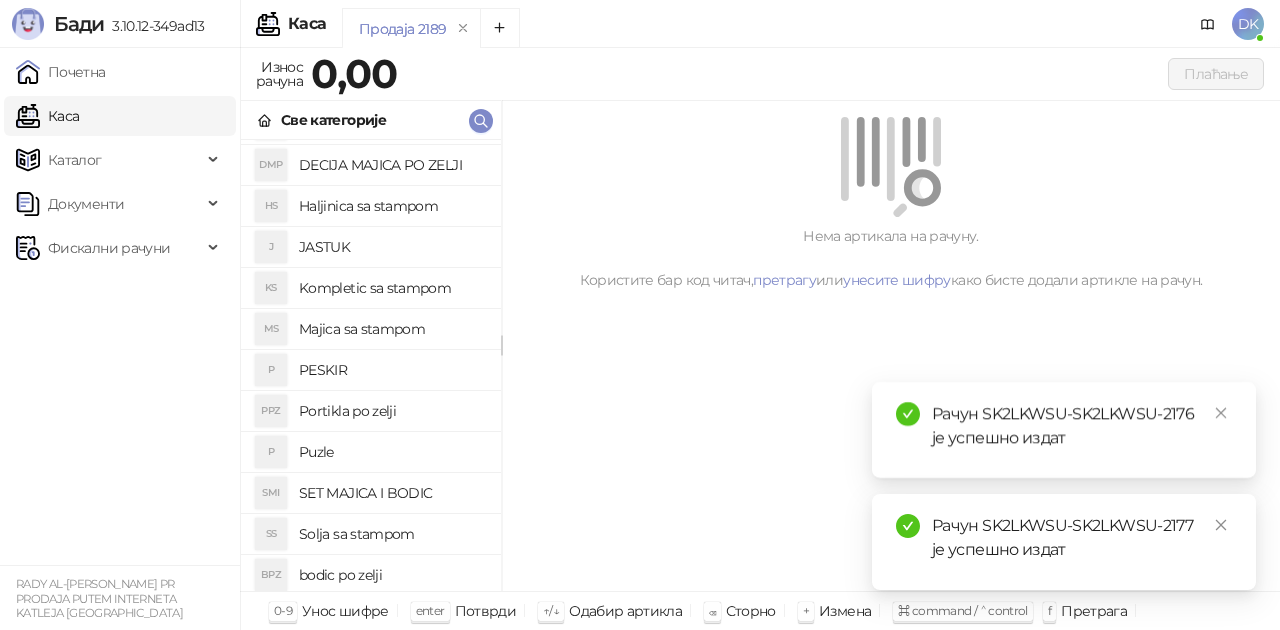 scroll, scrollTop: 300, scrollLeft: 0, axis: vertical 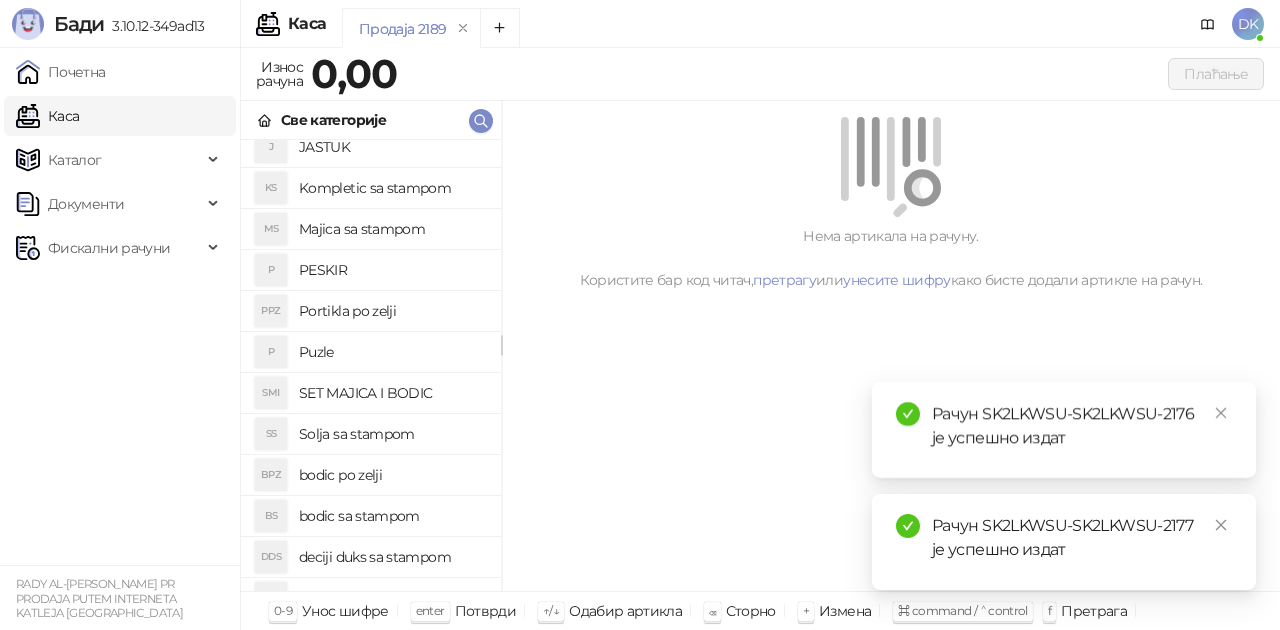 drag, startPoint x: 394, startPoint y: 398, endPoint x: 652, endPoint y: 340, distance: 264.43903 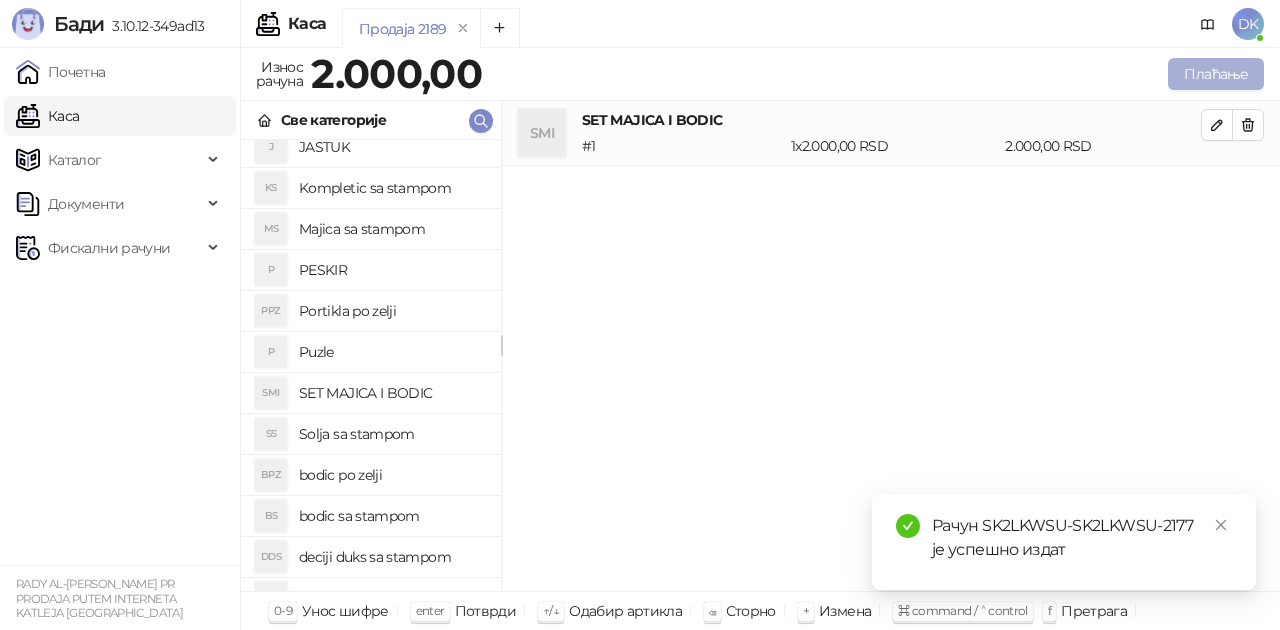 click on "Плаћање" at bounding box center [1216, 74] 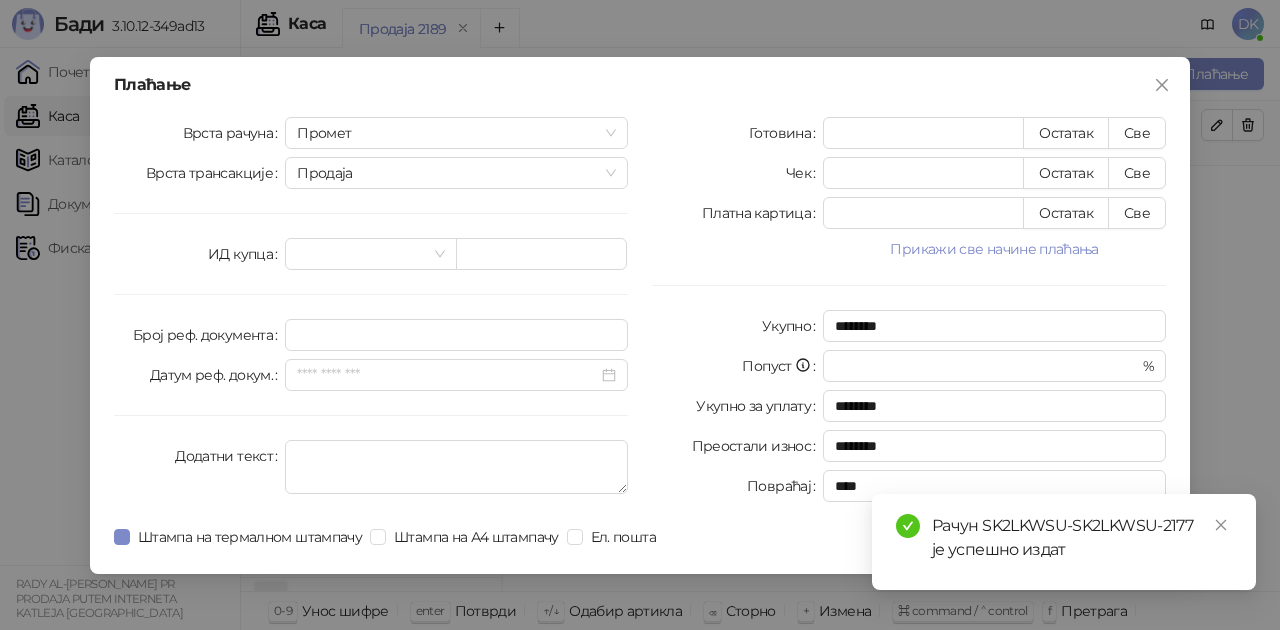 click on "Готовина * Остатак Све Чек * Остатак Све Платна картица * Остатак Све Прикажи све начине плаћања Пренос на рачун * Остатак Све Ваучер * Остатак Све Инстант плаћање * Остатак Све Друго безготовинско * Остатак Све Укупно ******** Попуст   * % Укупно за уплату ******** Преостали износ ******** Повраћај ****" at bounding box center (909, 313) 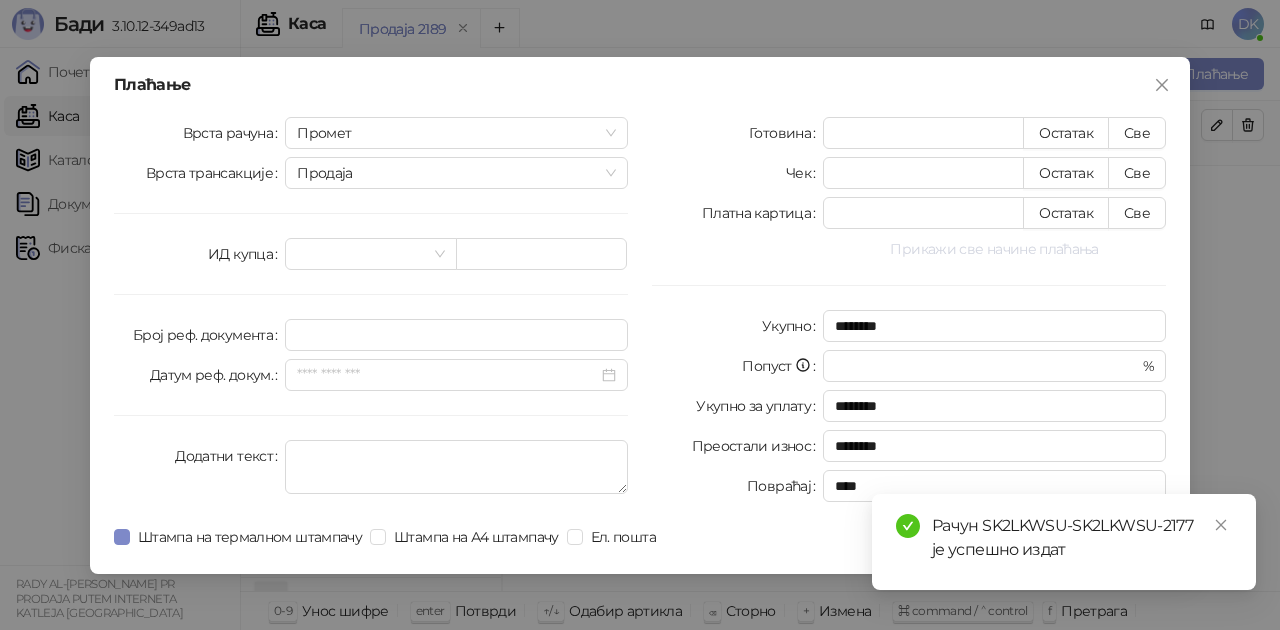 click on "Прикажи све начине плаћања" at bounding box center [994, 249] 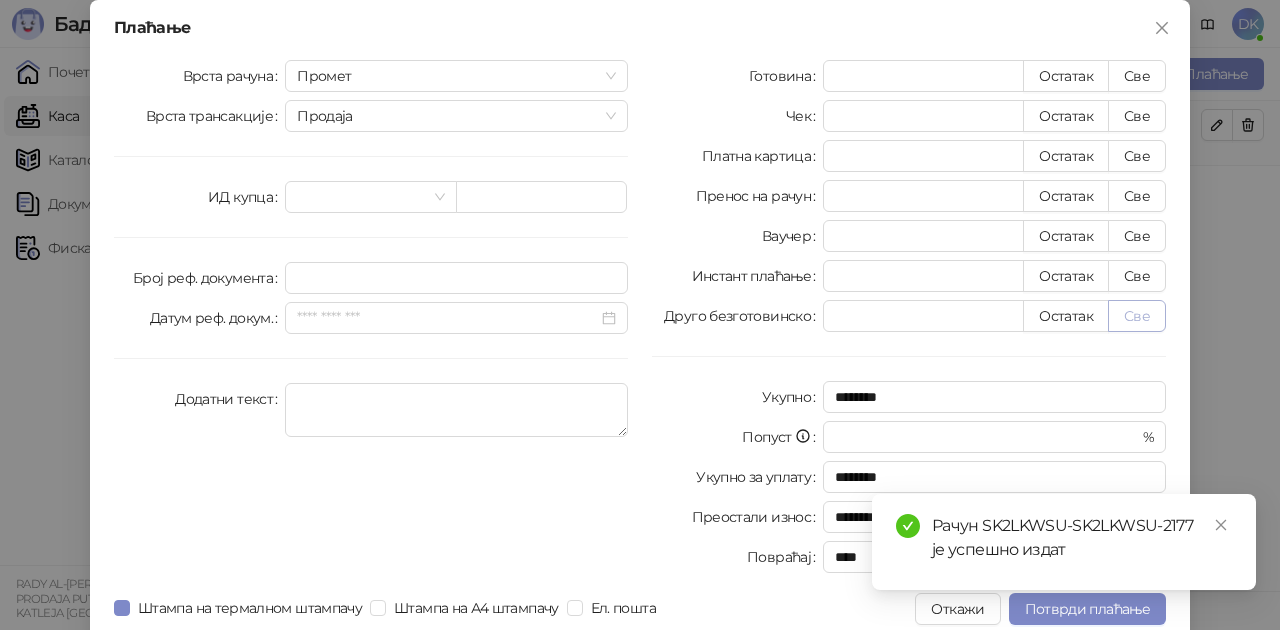 click on "Све" at bounding box center (1137, 316) 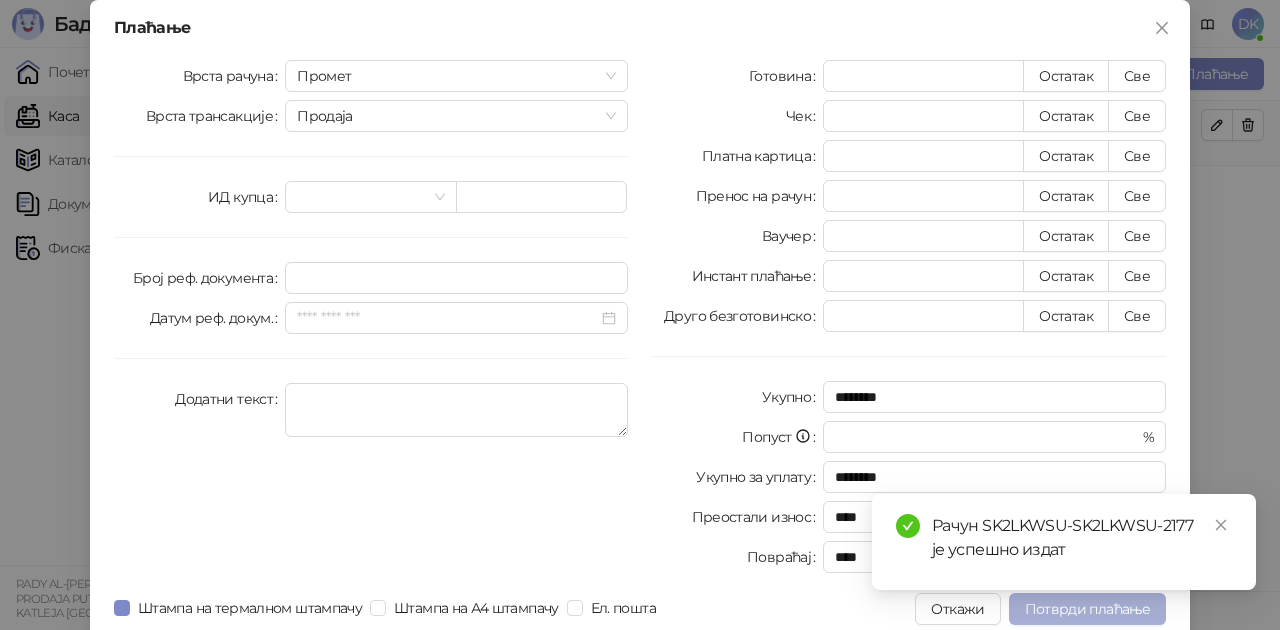 click on "Потврди плаћање" at bounding box center [1087, 609] 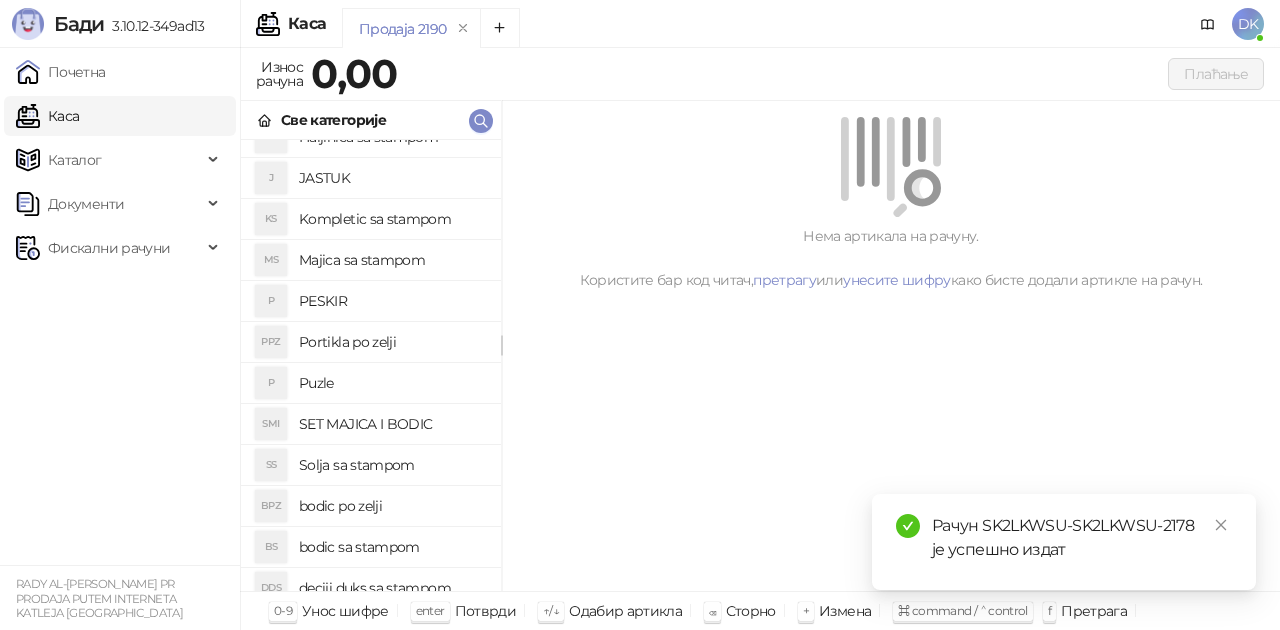 scroll, scrollTop: 300, scrollLeft: 0, axis: vertical 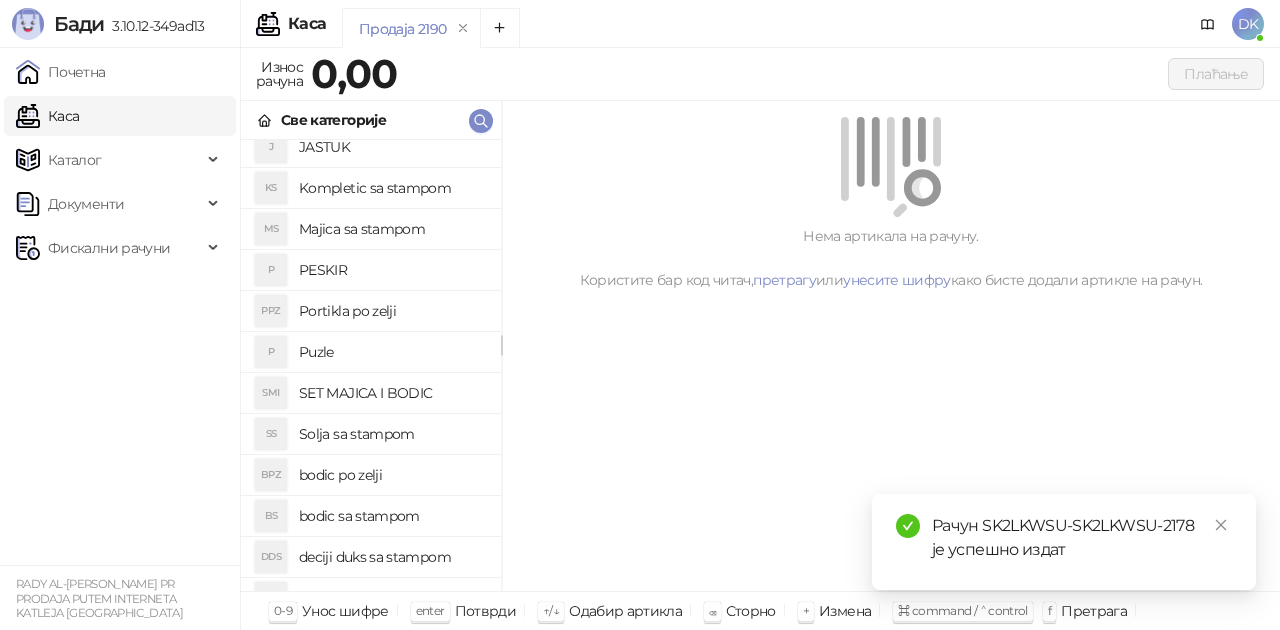 click on "bodic po zelji" at bounding box center (392, 475) 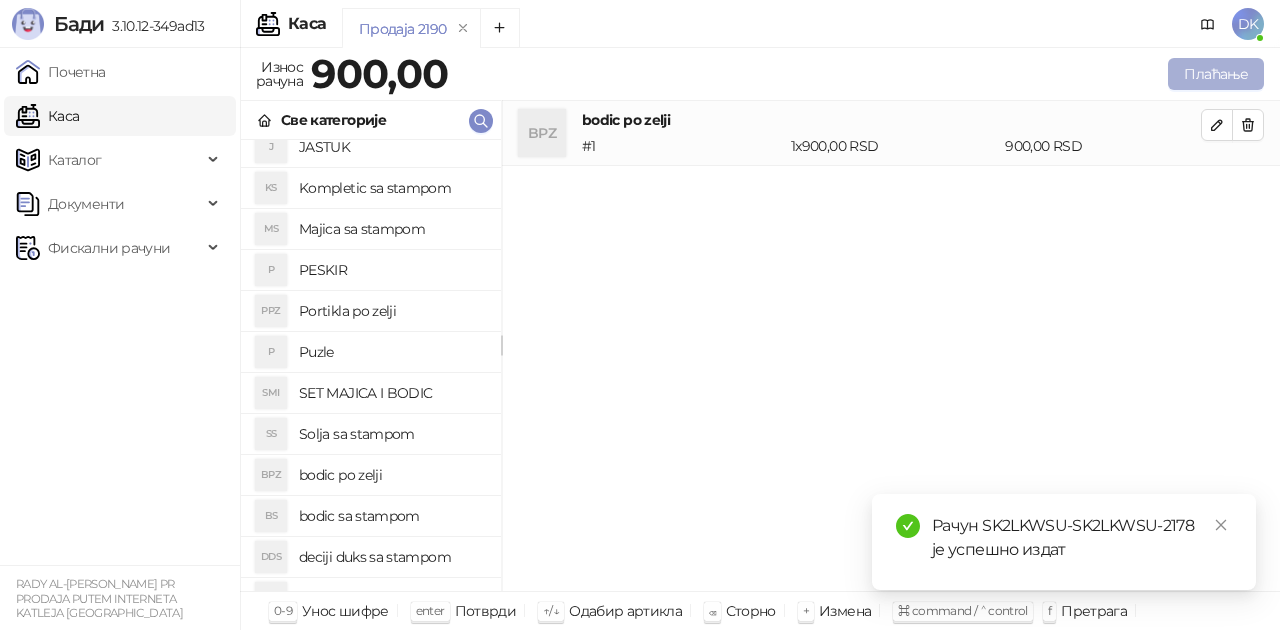 click on "Плаћање" at bounding box center [1216, 74] 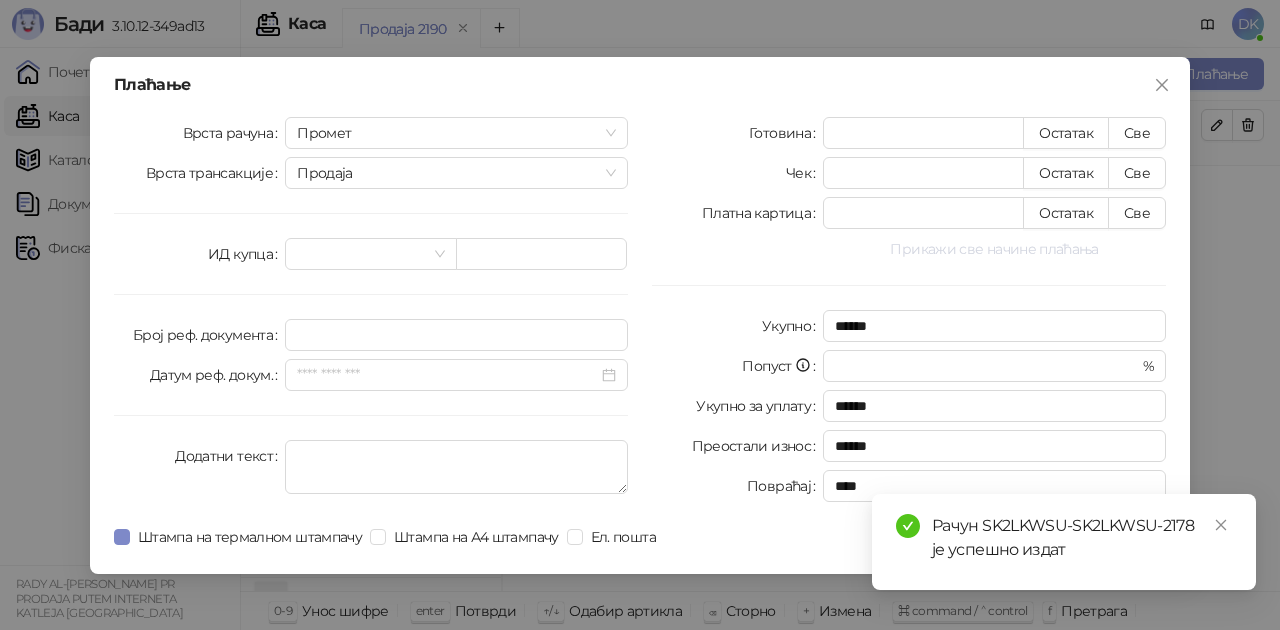 click on "Прикажи све начине плаћања" at bounding box center [994, 249] 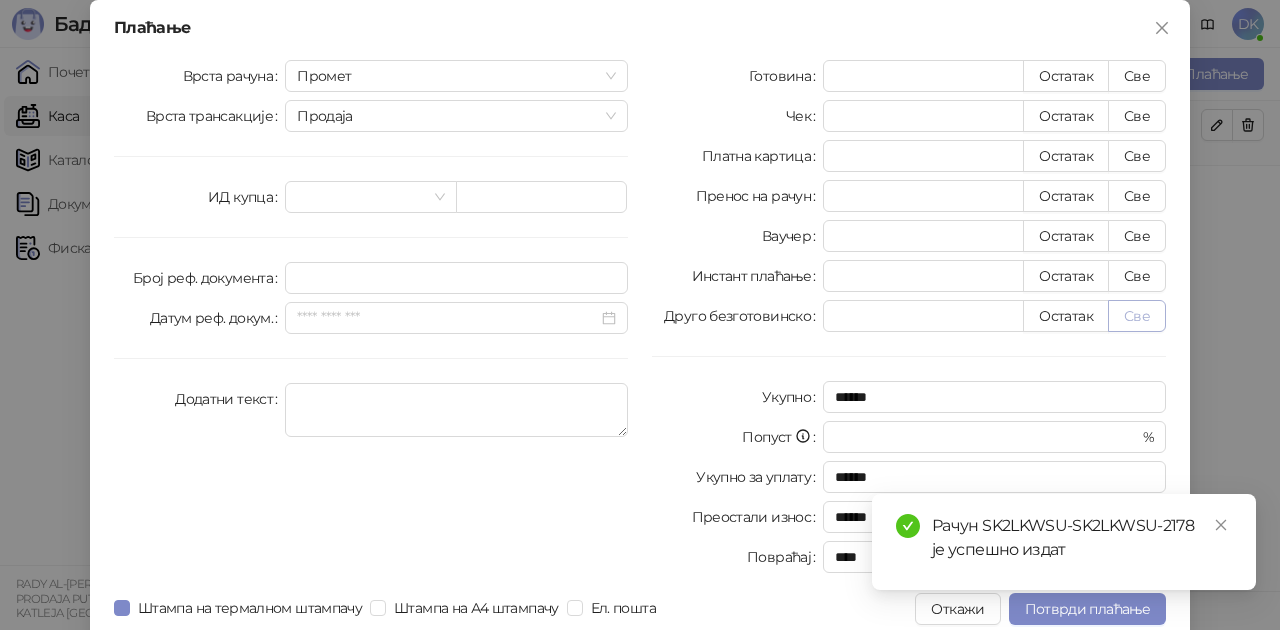 click on "Све" at bounding box center [1137, 316] 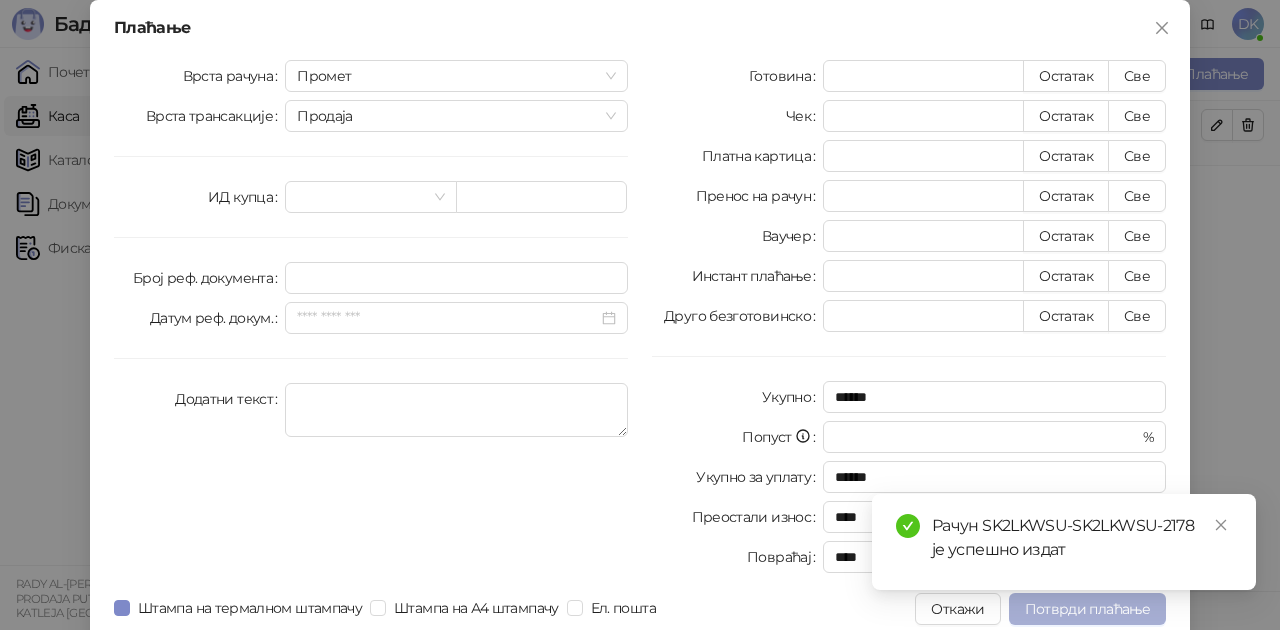 click on "Потврди плаћање" at bounding box center [1087, 609] 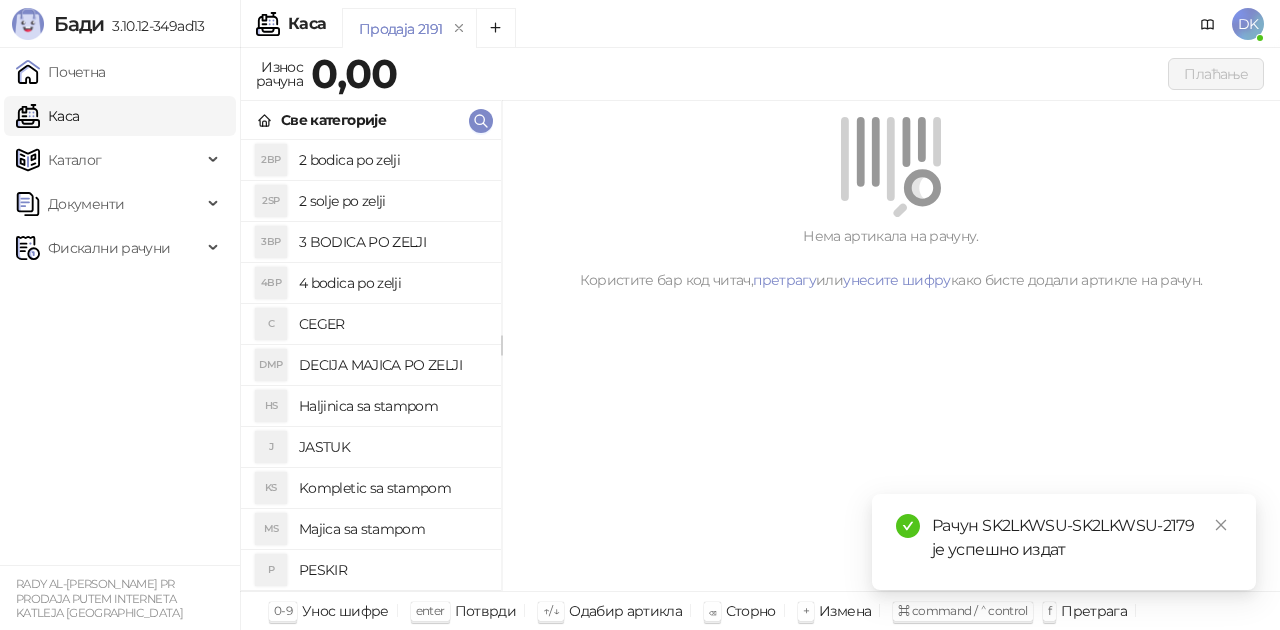 click on "2 bodica po zelji" at bounding box center [392, 160] 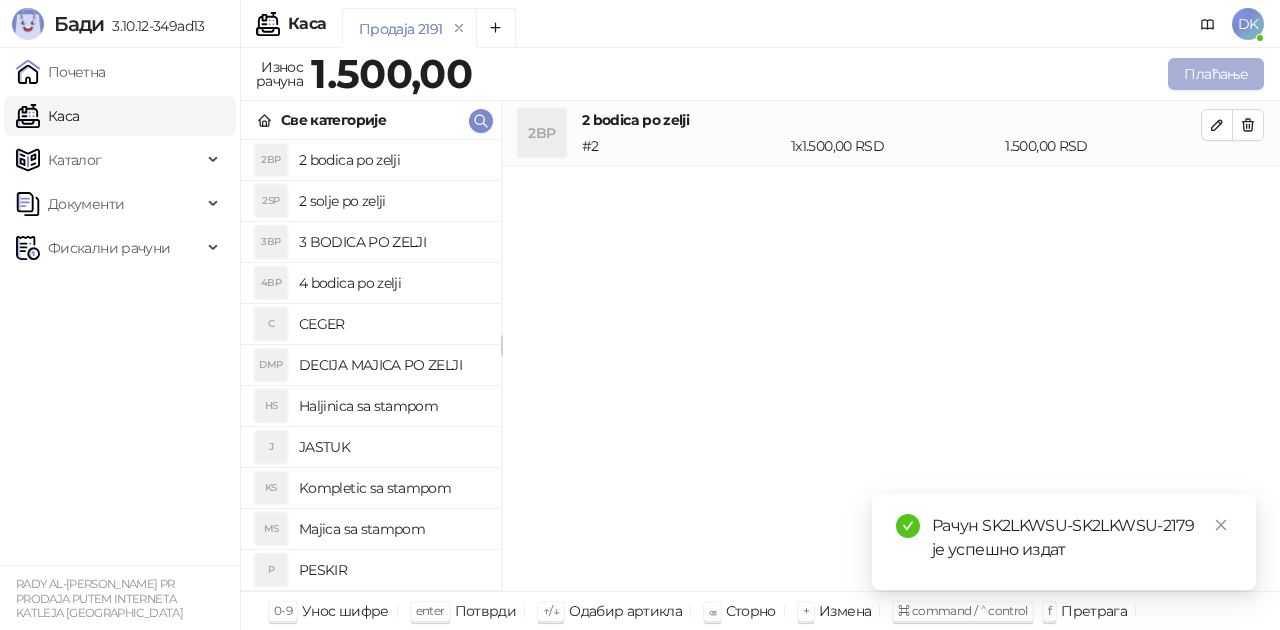 click on "Плаћање" at bounding box center (1216, 74) 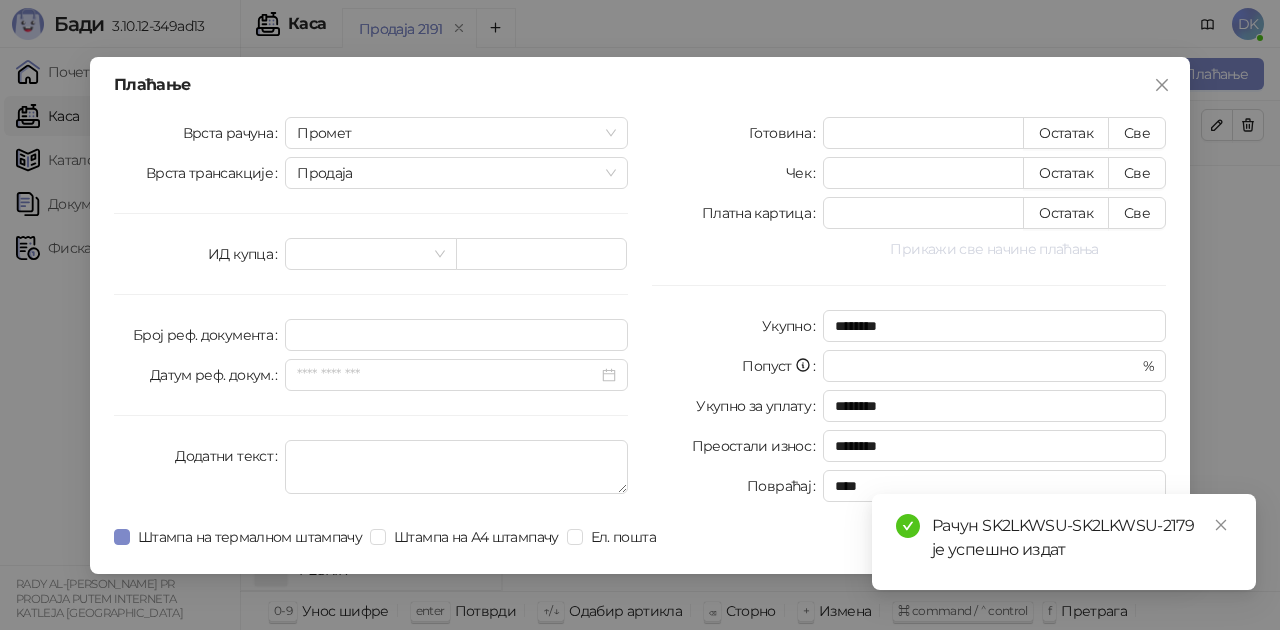 click on "Прикажи све начине плаћања" at bounding box center (994, 249) 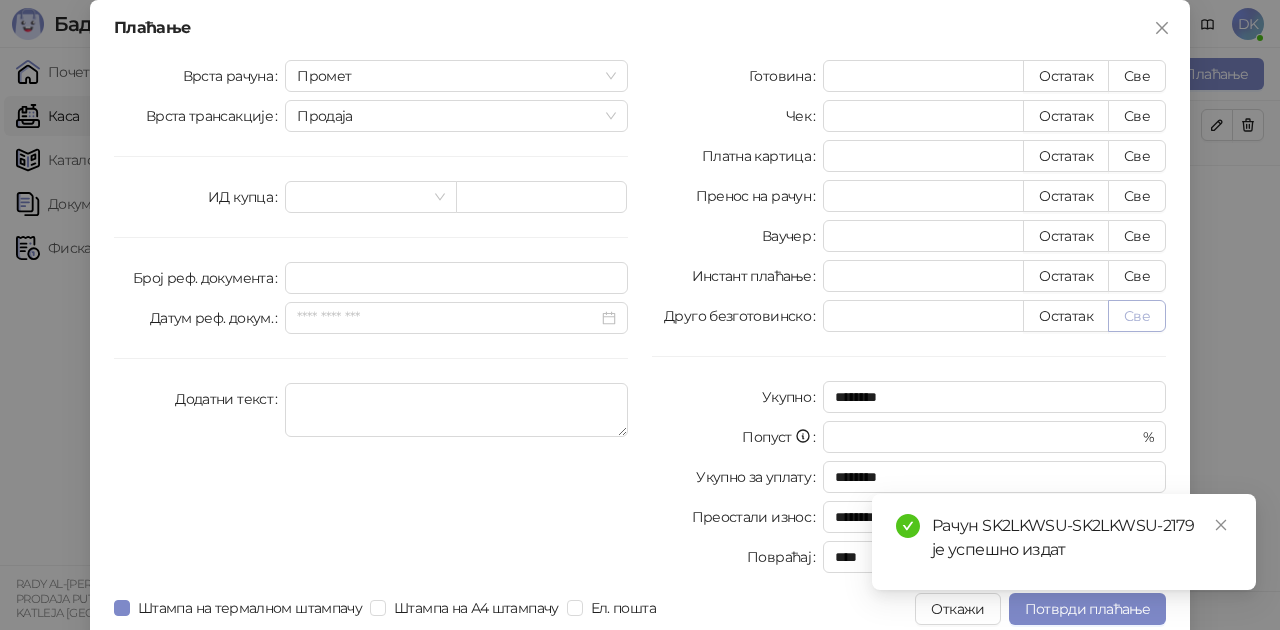 click on "Све" at bounding box center (1137, 316) 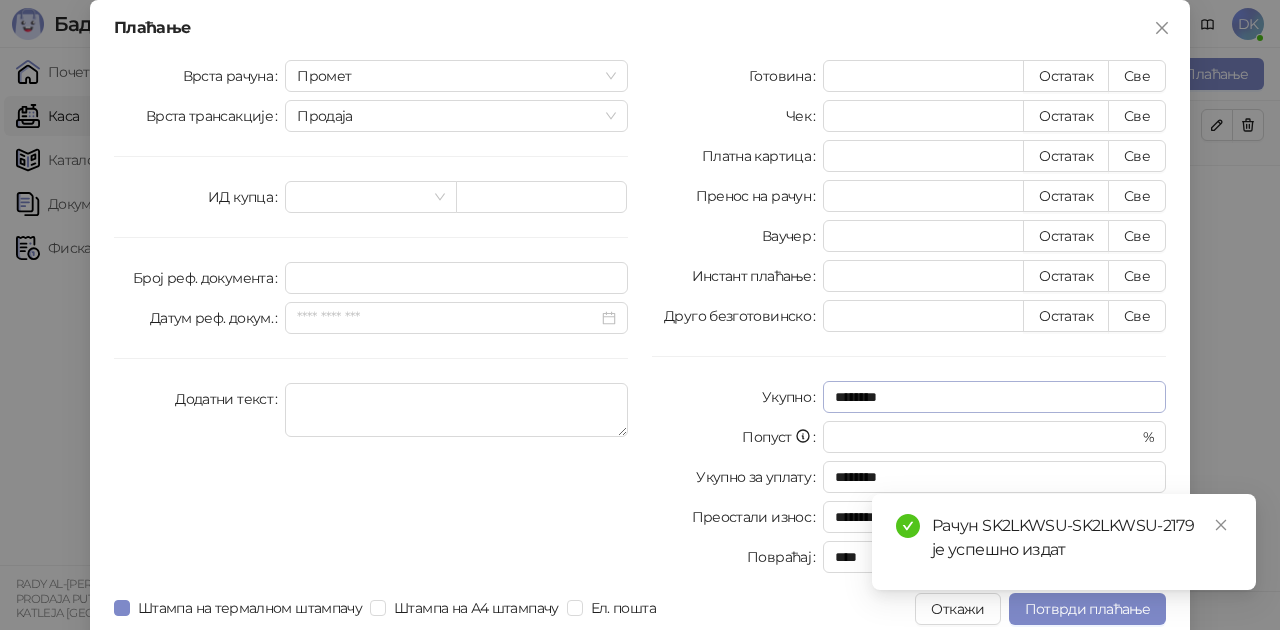 type on "****" 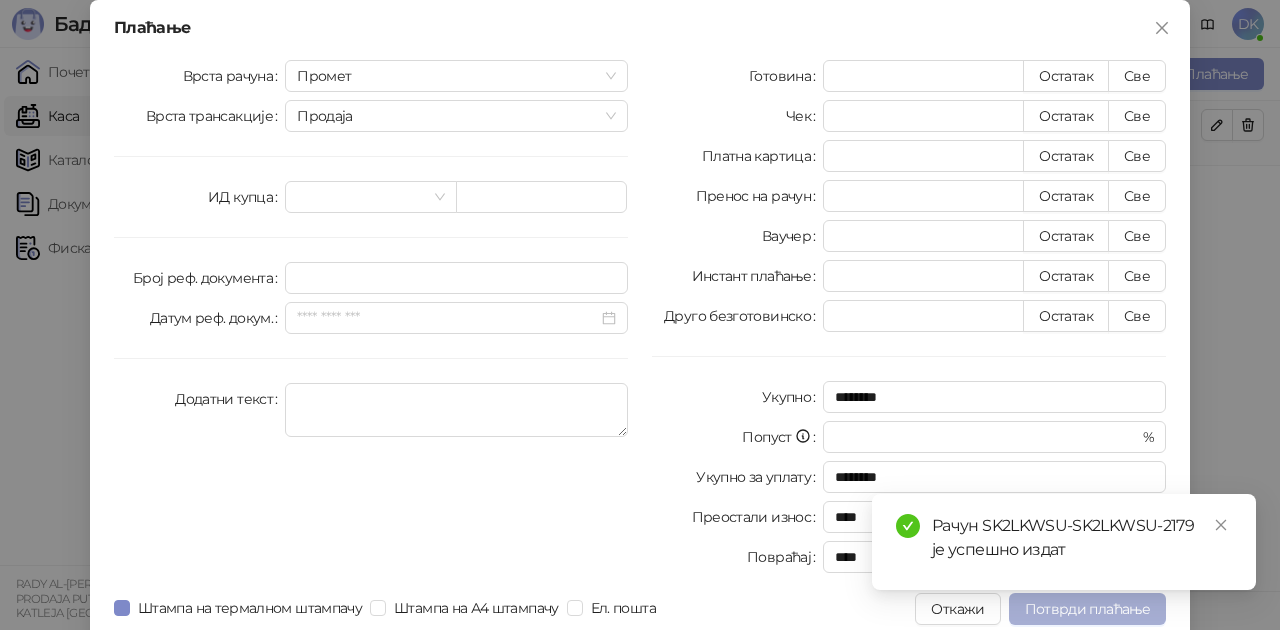 click on "Потврди плаћање" at bounding box center [1087, 609] 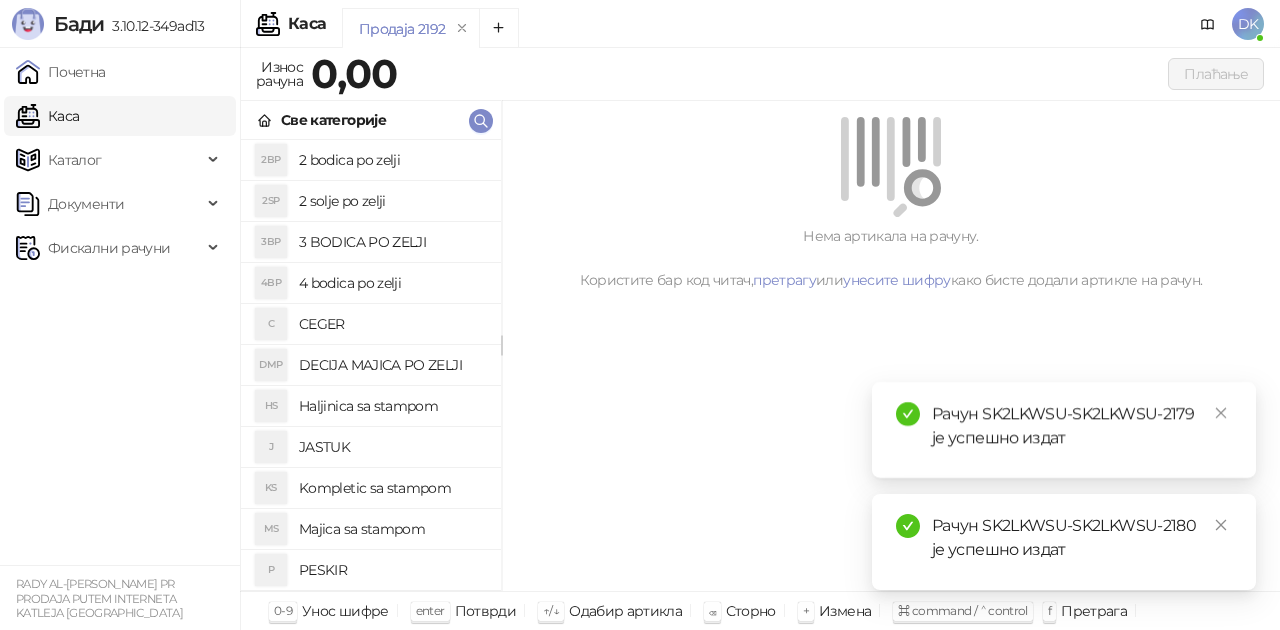 click on "Majica sa stampom" at bounding box center (392, 529) 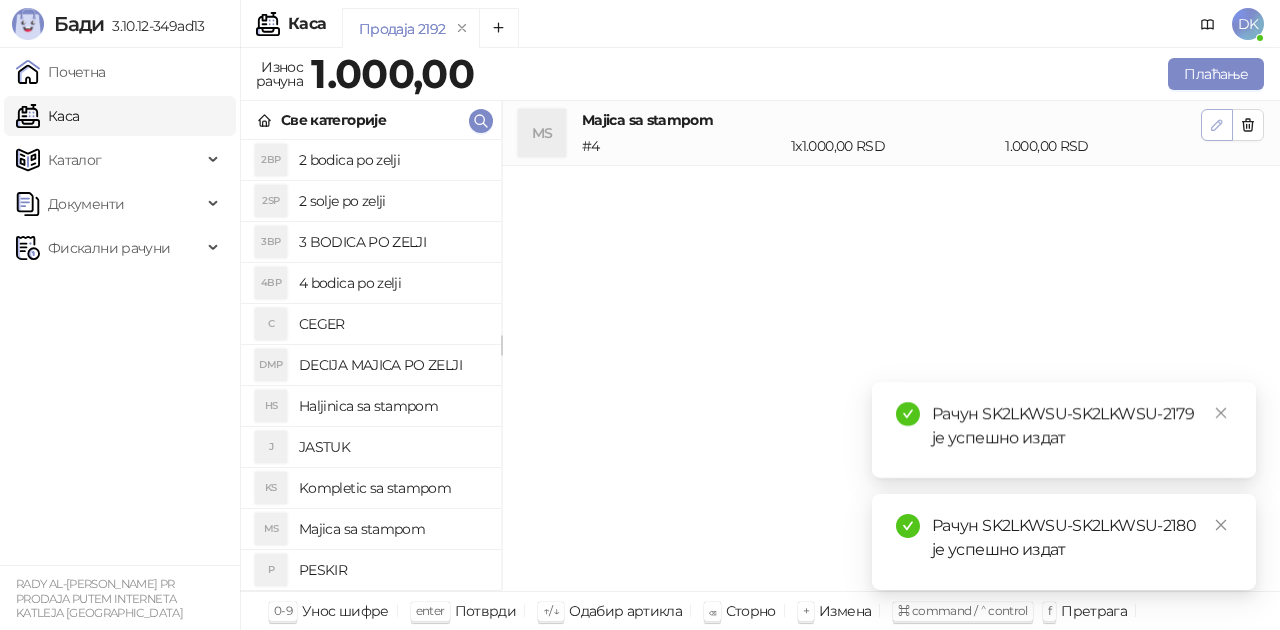 click at bounding box center [1217, 125] 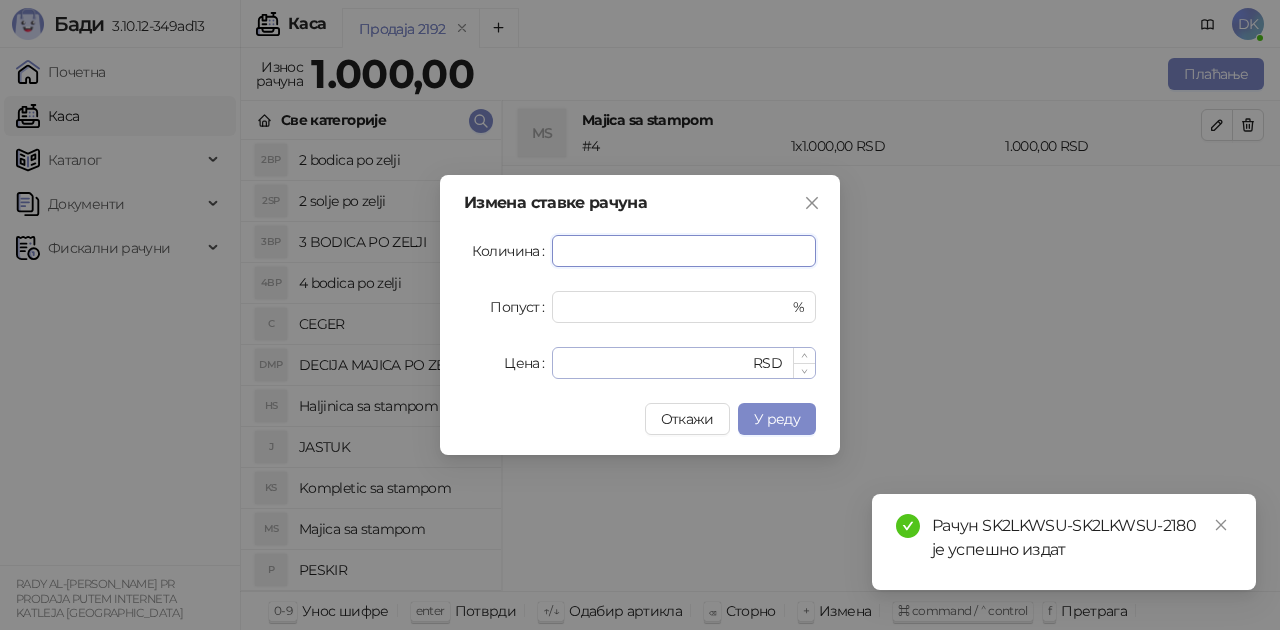 type on "*" 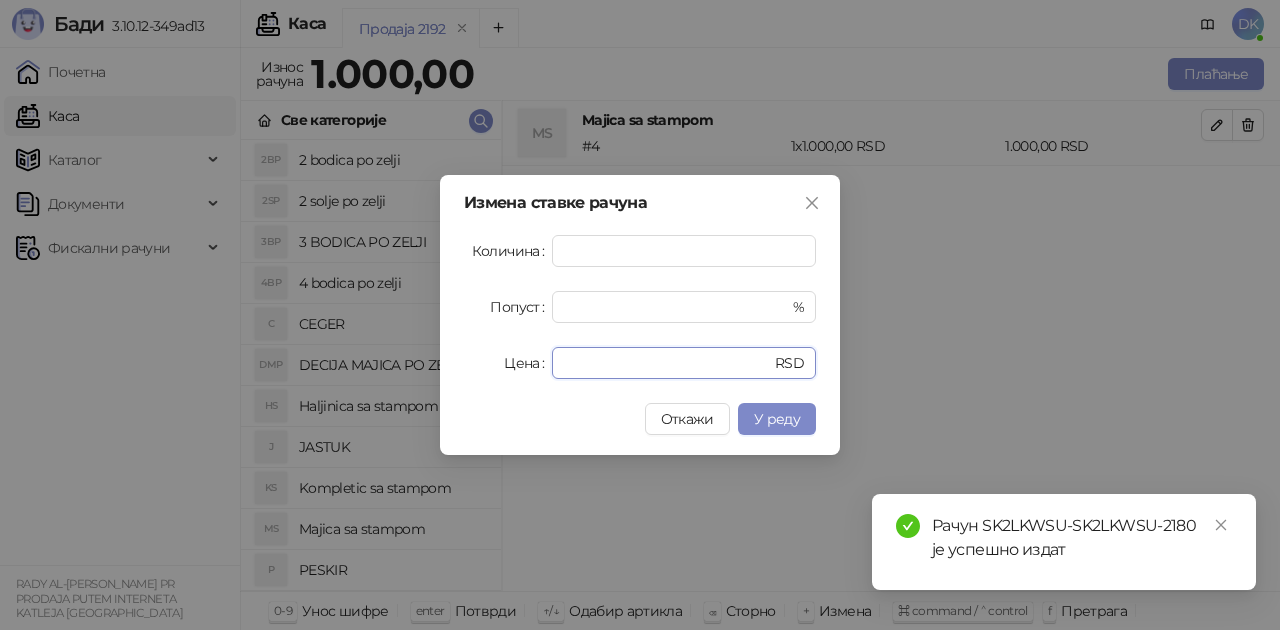 drag, startPoint x: 602, startPoint y: 365, endPoint x: 453, endPoint y: 343, distance: 150.6154 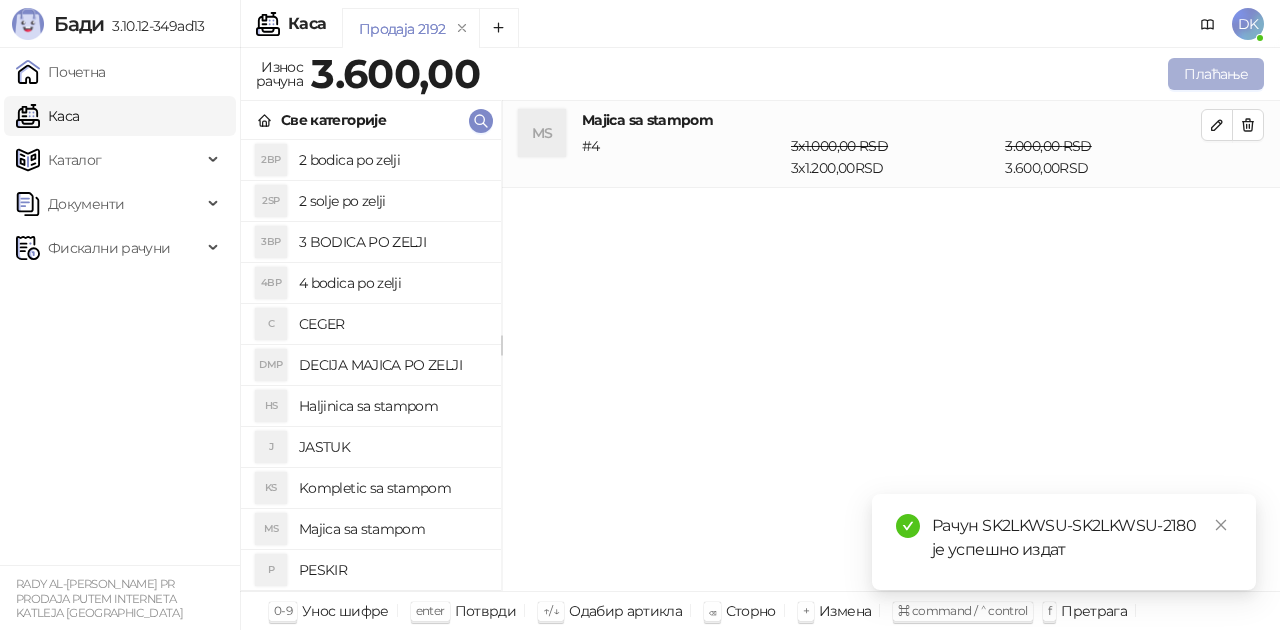 click on "Плаћање" at bounding box center (1216, 74) 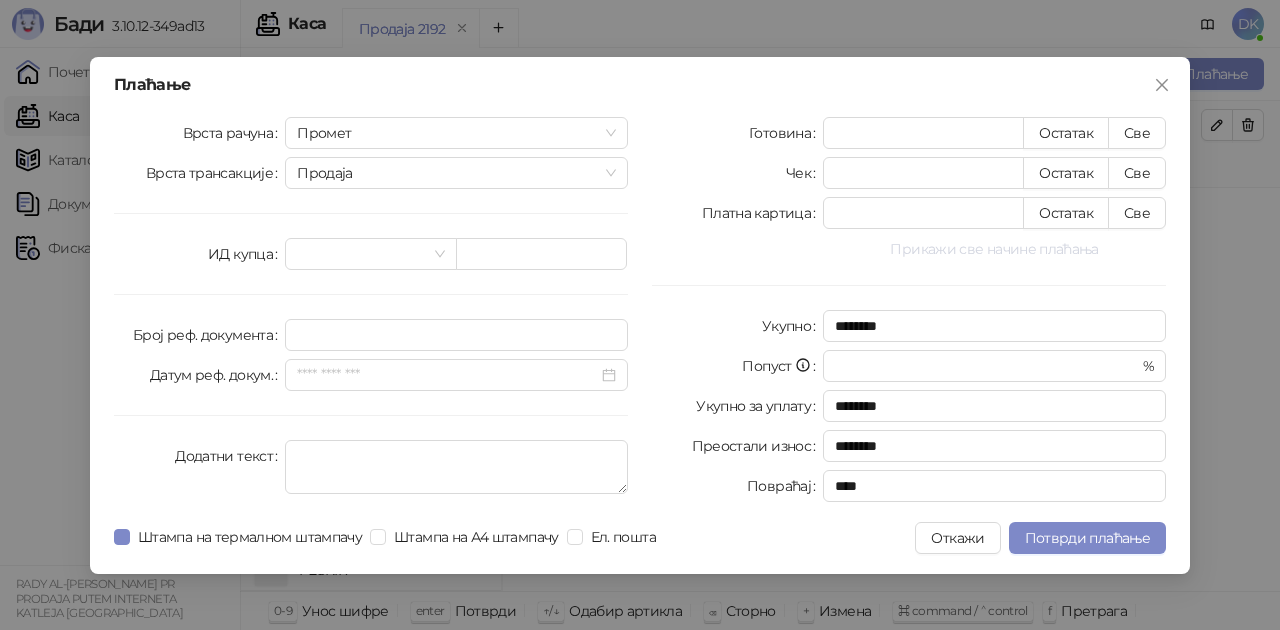 click on "Прикажи све начине плаћања" at bounding box center [994, 249] 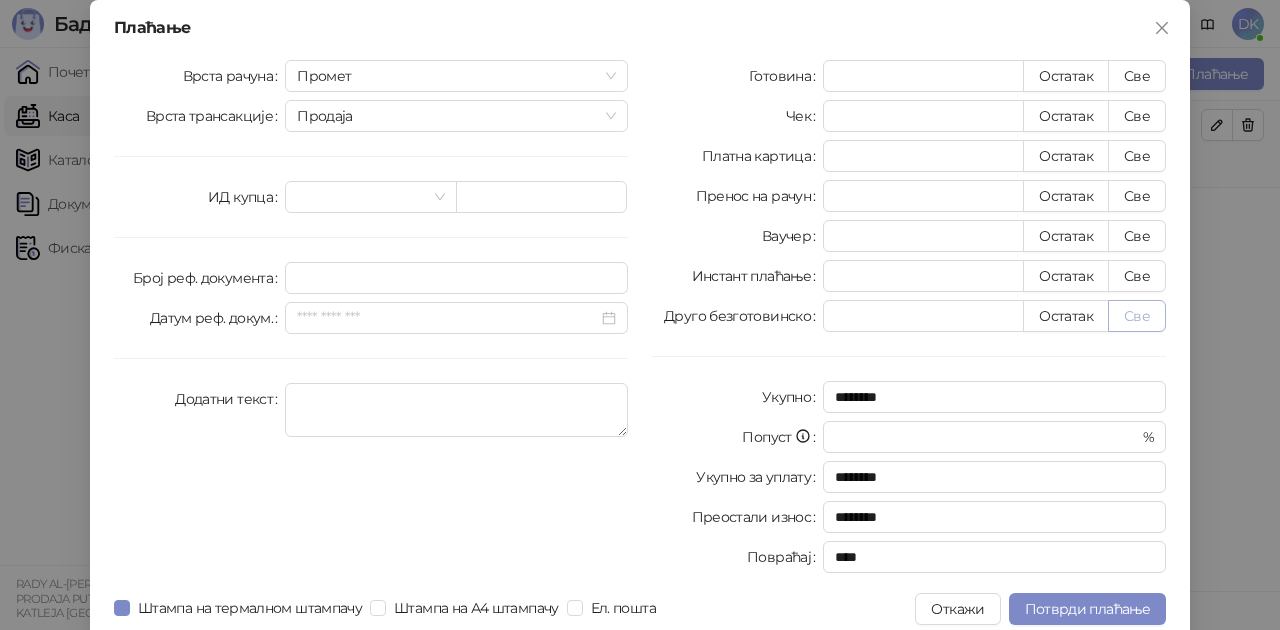 click on "Све" at bounding box center [1137, 316] 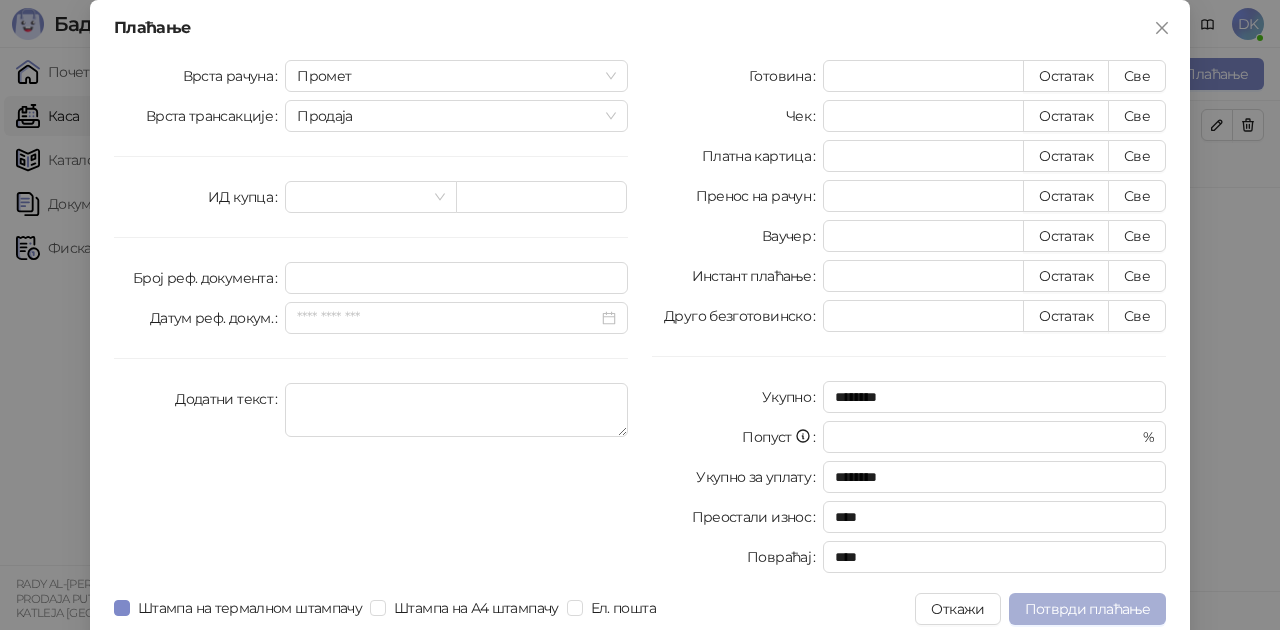 click on "Потврди плаћање" at bounding box center (1087, 609) 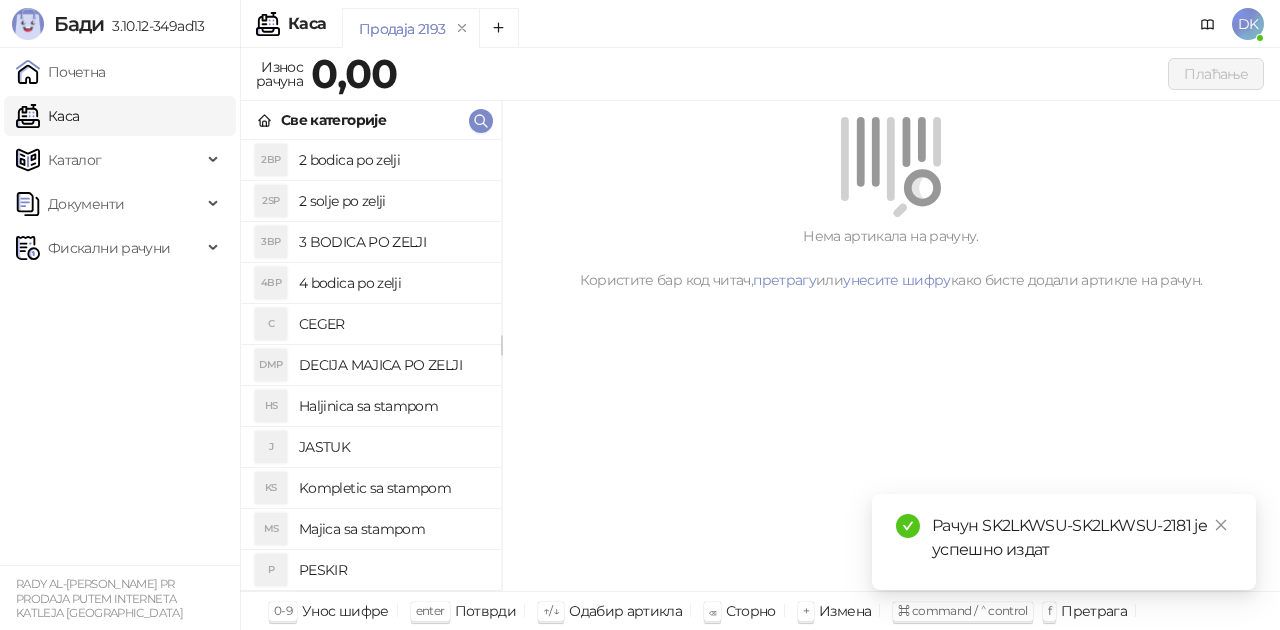 click on "2 bodica po zelji" at bounding box center (392, 160) 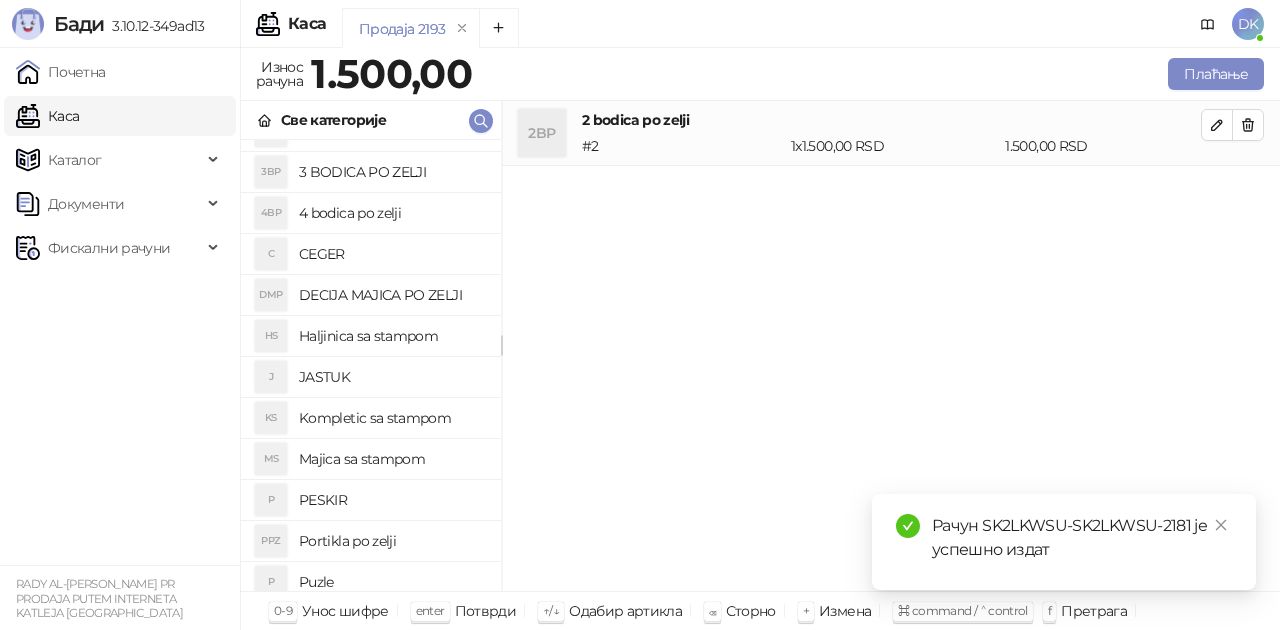 scroll, scrollTop: 100, scrollLeft: 0, axis: vertical 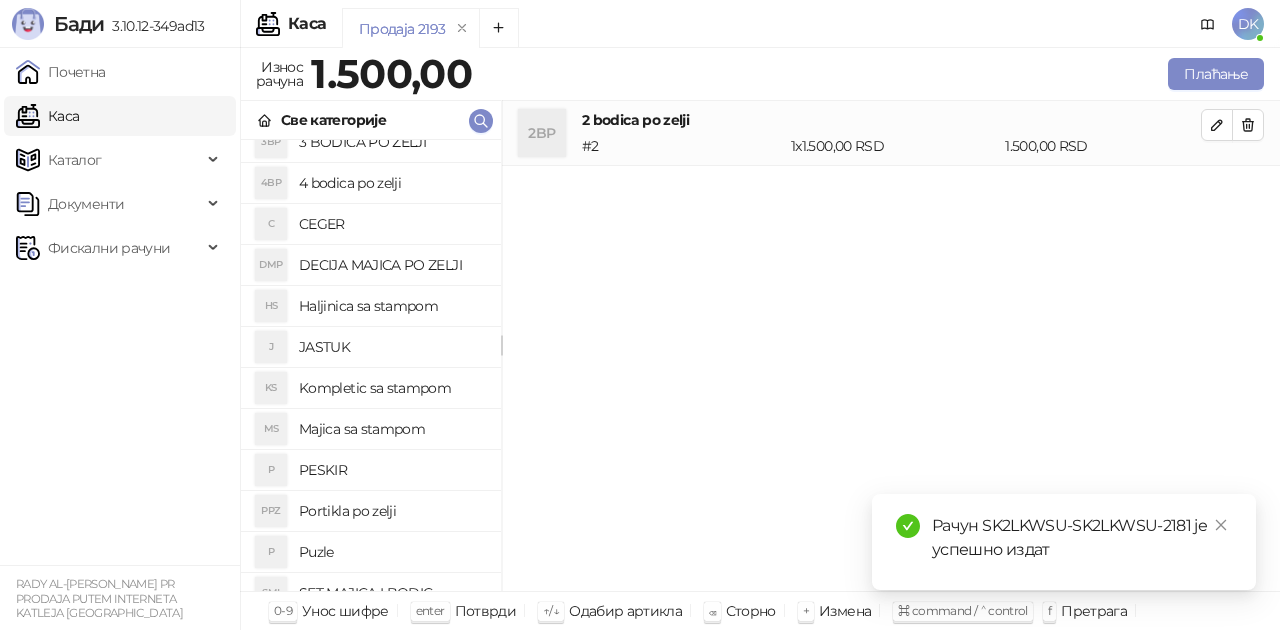 click on "Majica sa stampom" at bounding box center (392, 429) 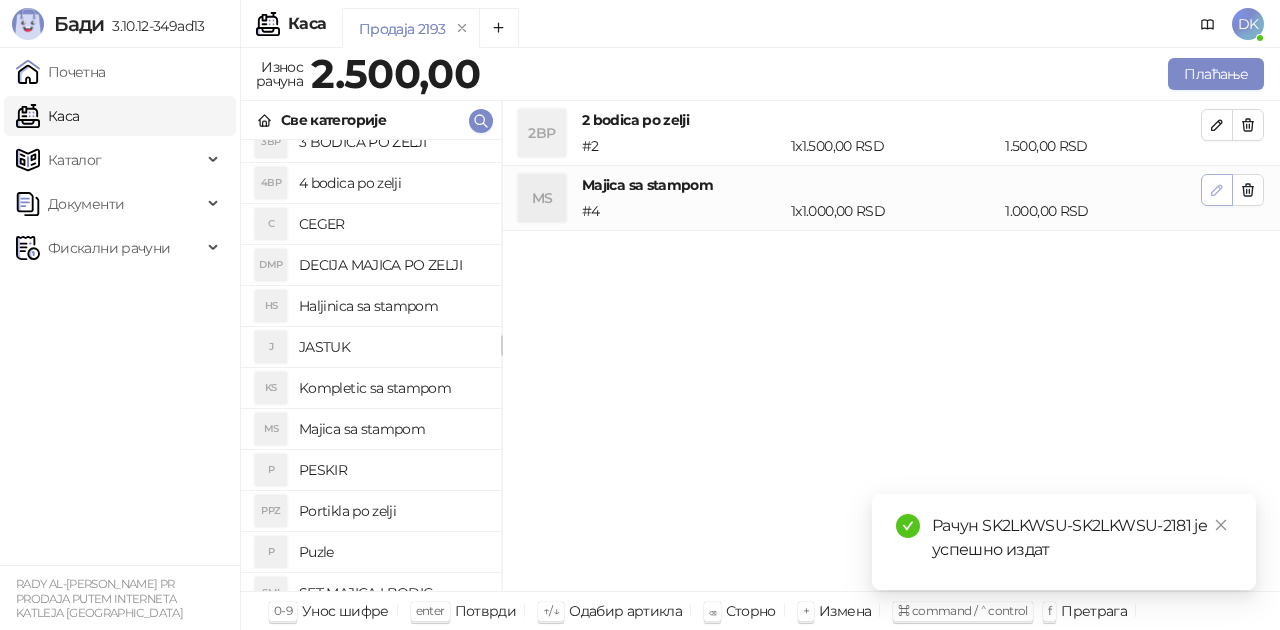 click 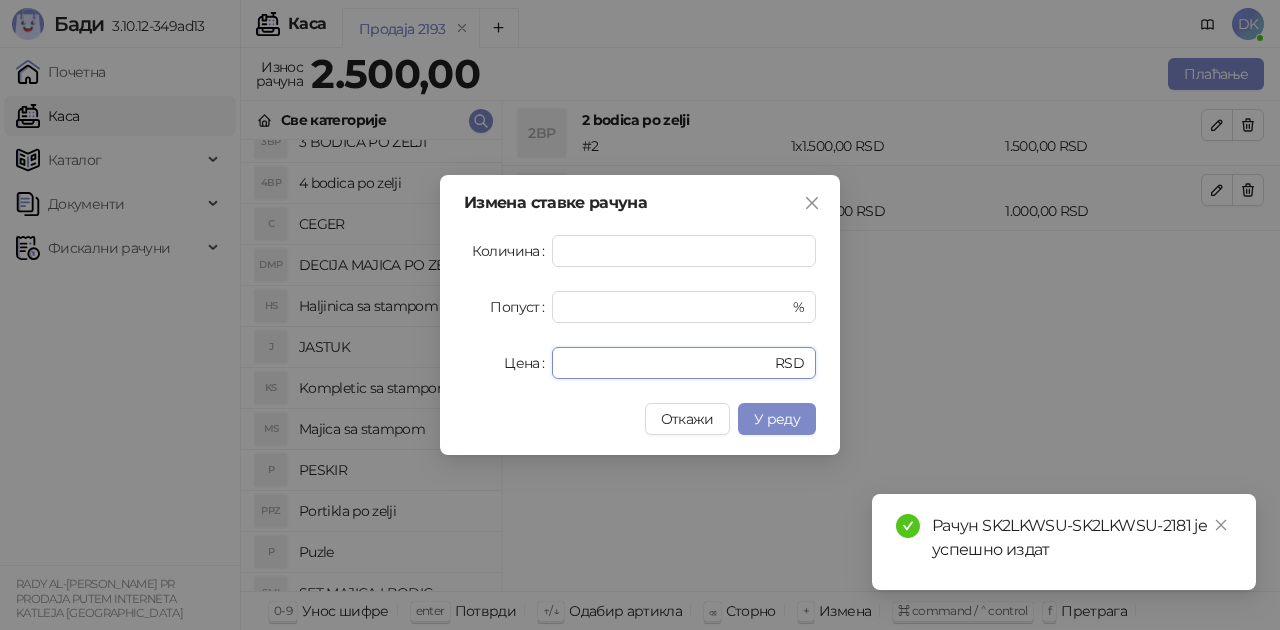drag, startPoint x: 604, startPoint y: 373, endPoint x: 538, endPoint y: 363, distance: 66.75328 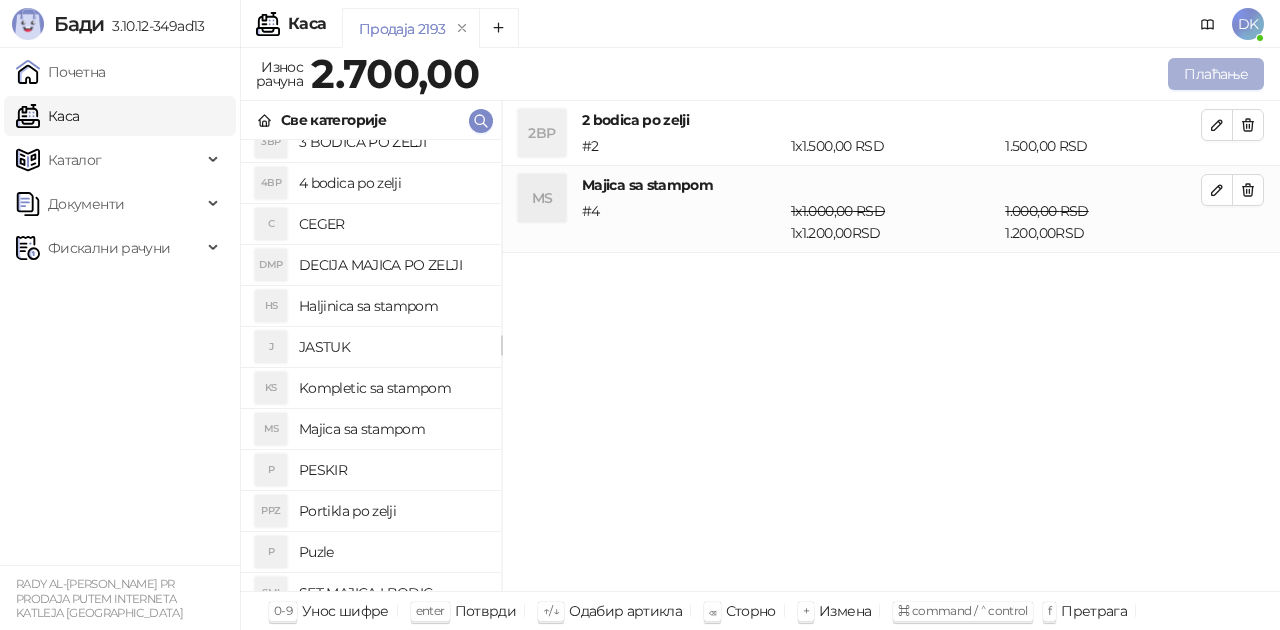 click on "Плаћање" at bounding box center (1216, 74) 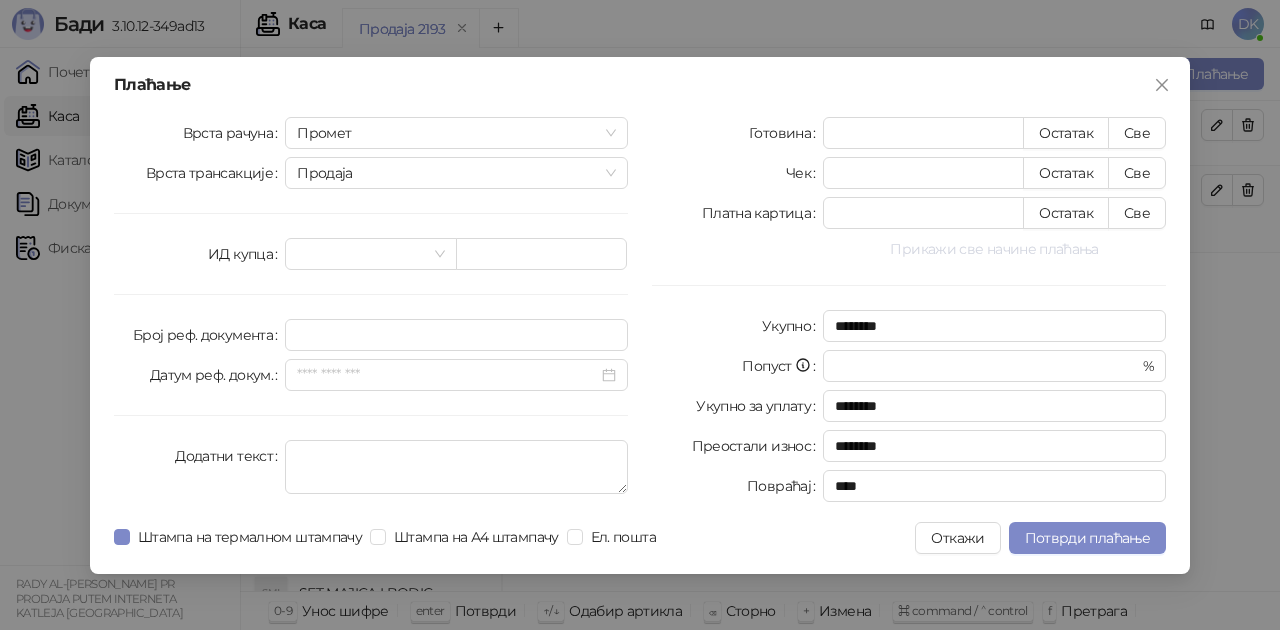 click on "Прикажи све начине плаћања" at bounding box center (994, 249) 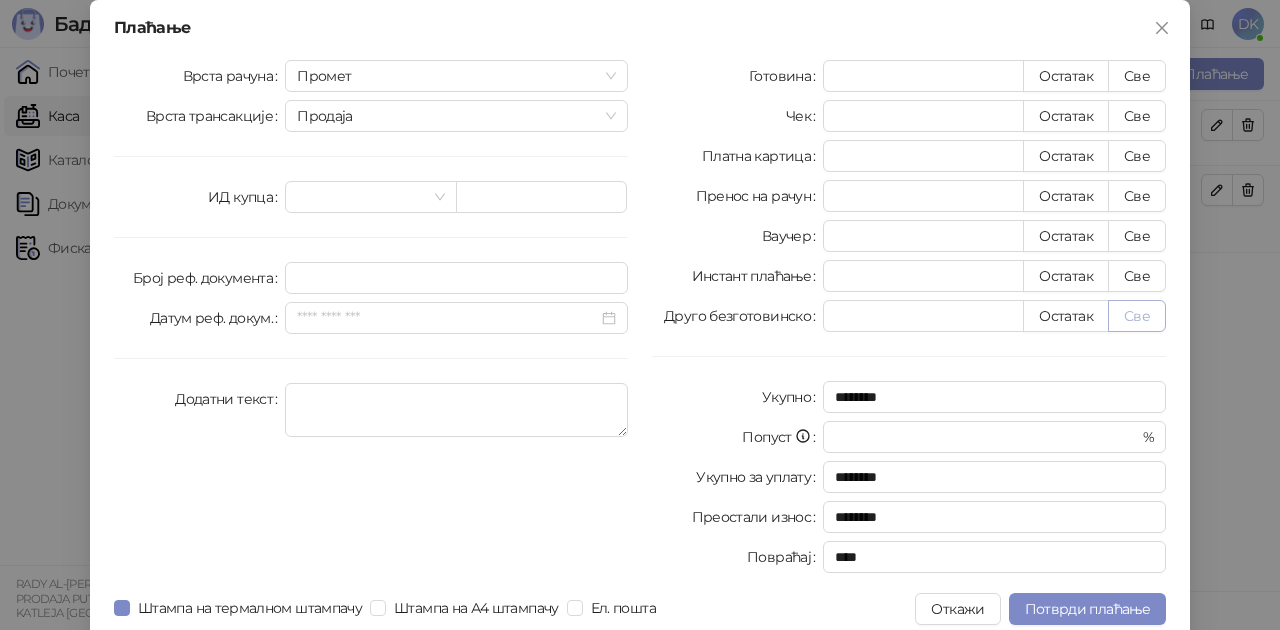 click on "Све" at bounding box center [1137, 316] 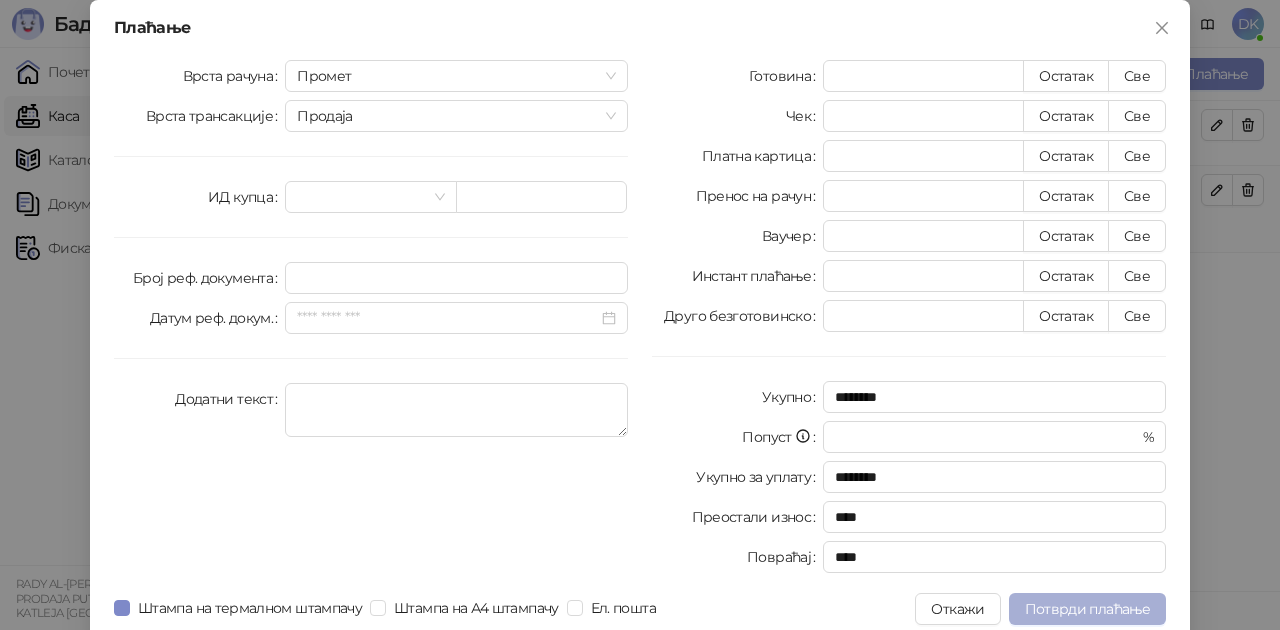 click on "Потврди плаћање" at bounding box center [1087, 609] 